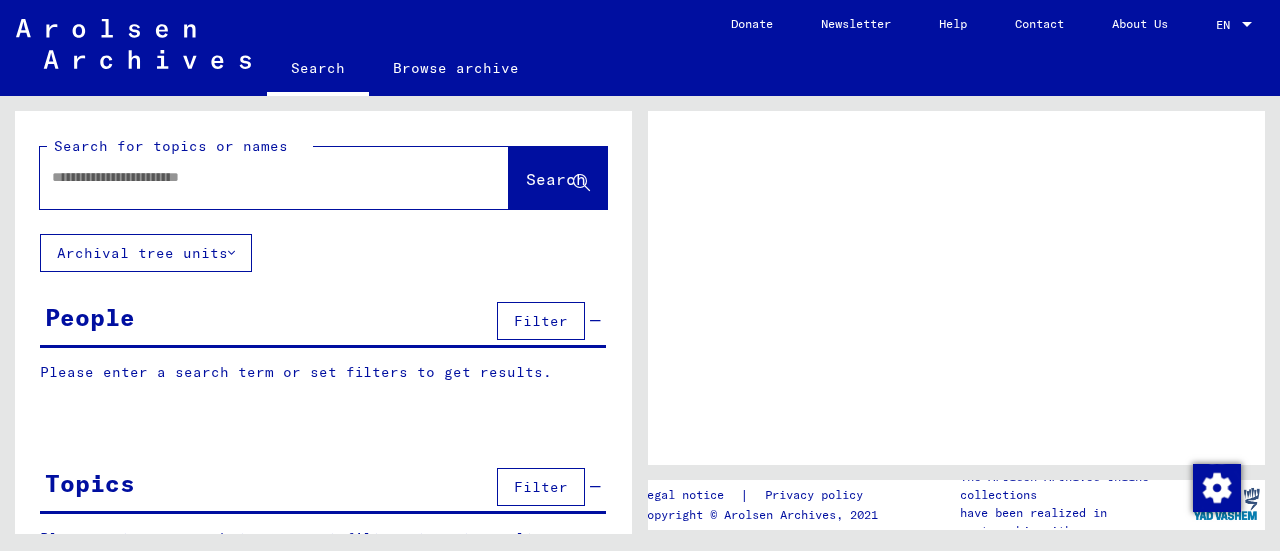 scroll, scrollTop: 0, scrollLeft: 0, axis: both 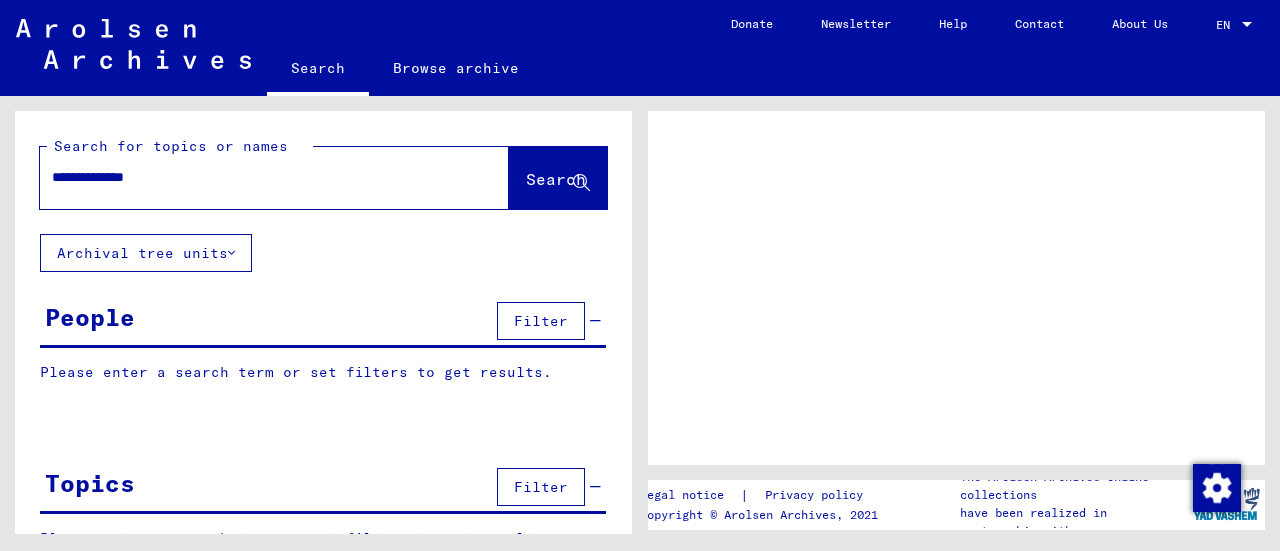 click on "Search" 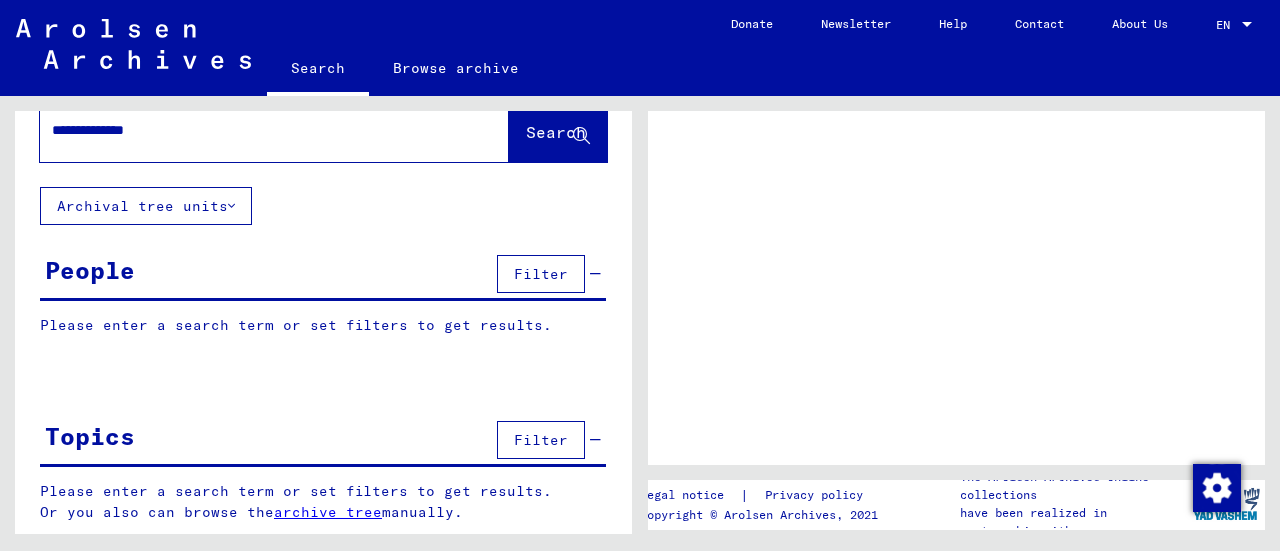 scroll, scrollTop: 0, scrollLeft: 0, axis: both 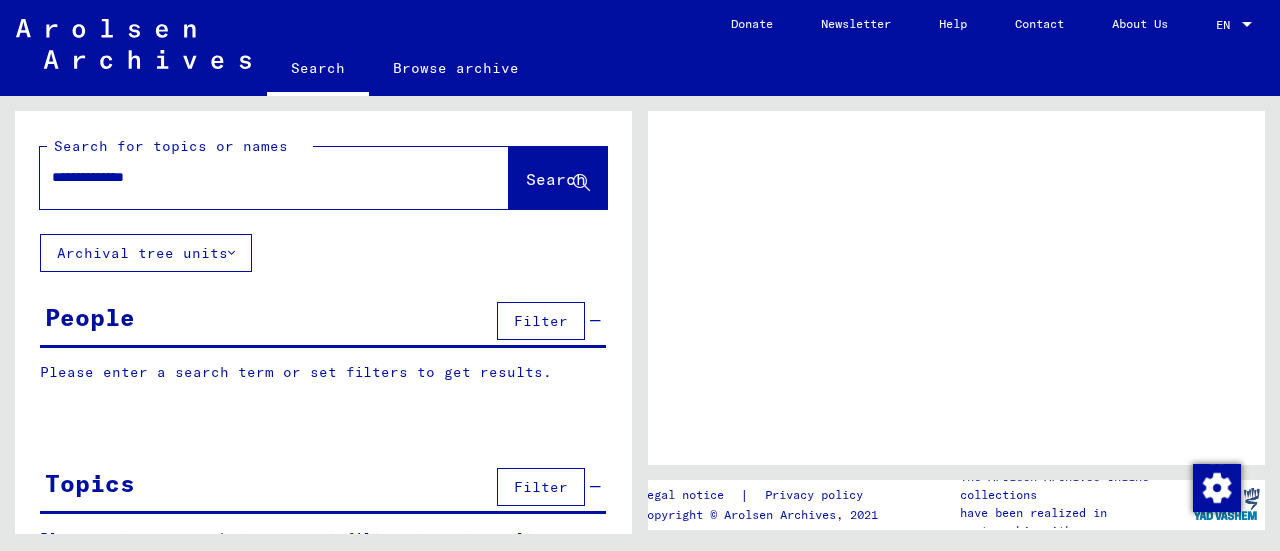 click on "Search" 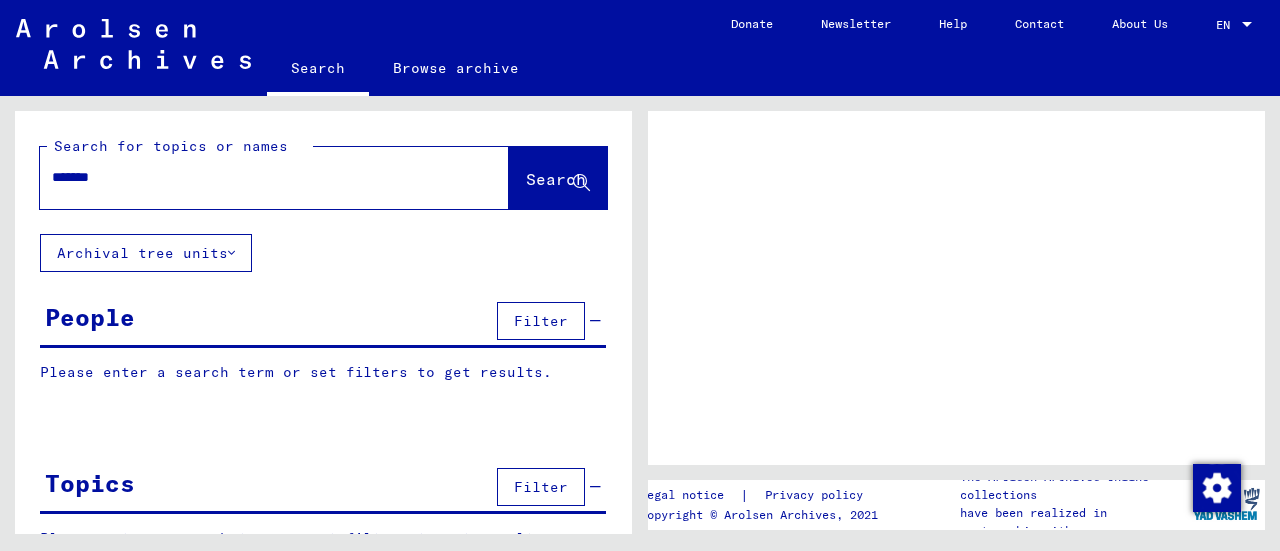 type on "*******" 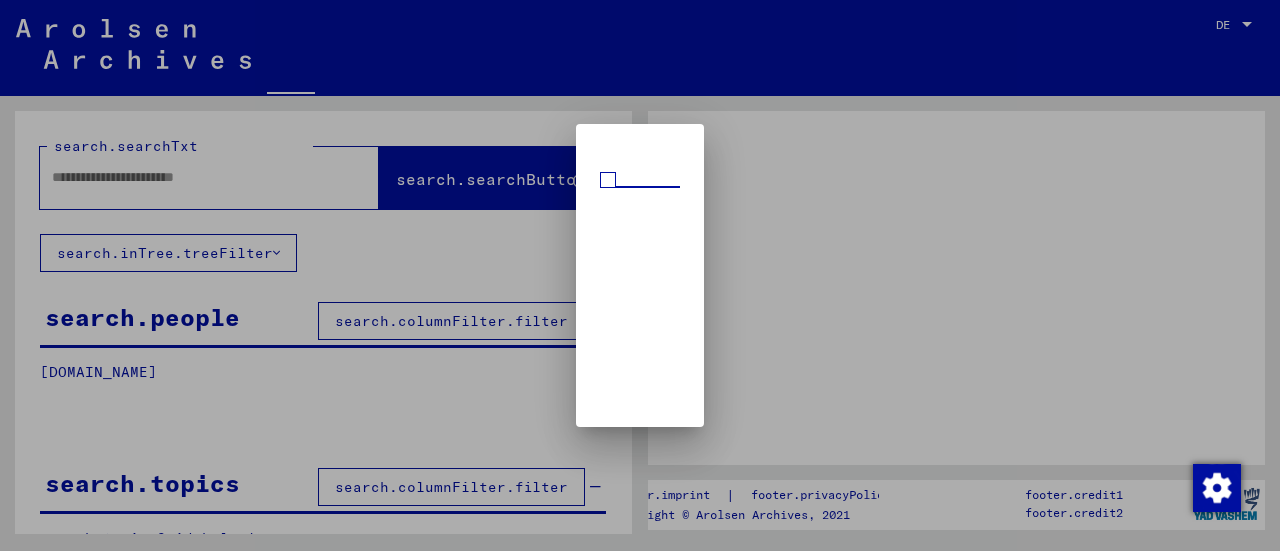 scroll, scrollTop: 0, scrollLeft: 0, axis: both 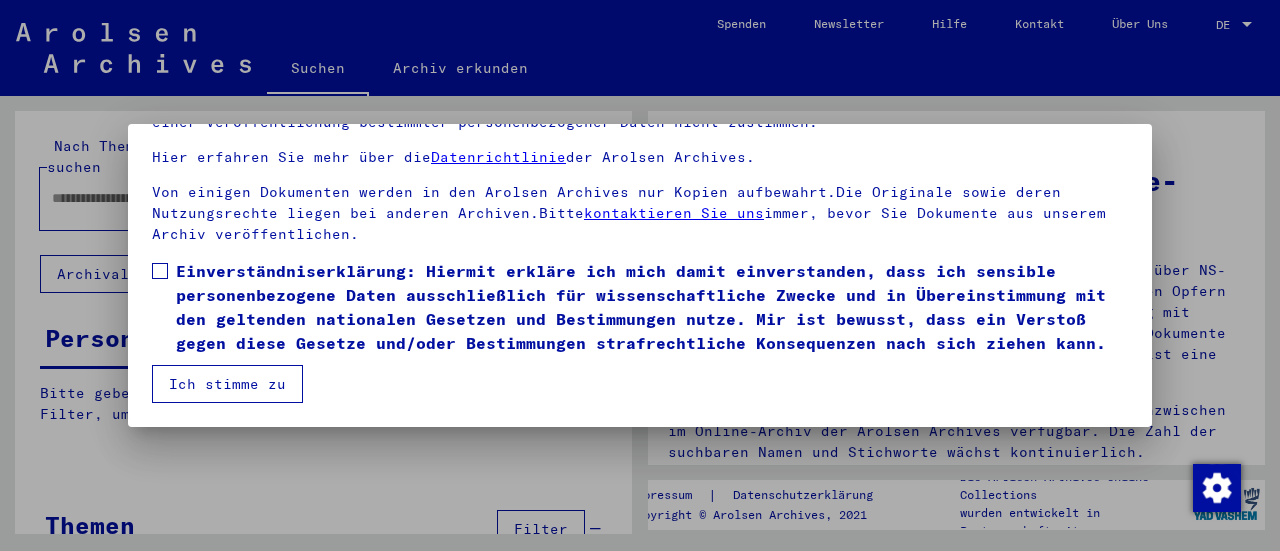 click at bounding box center (160, 271) 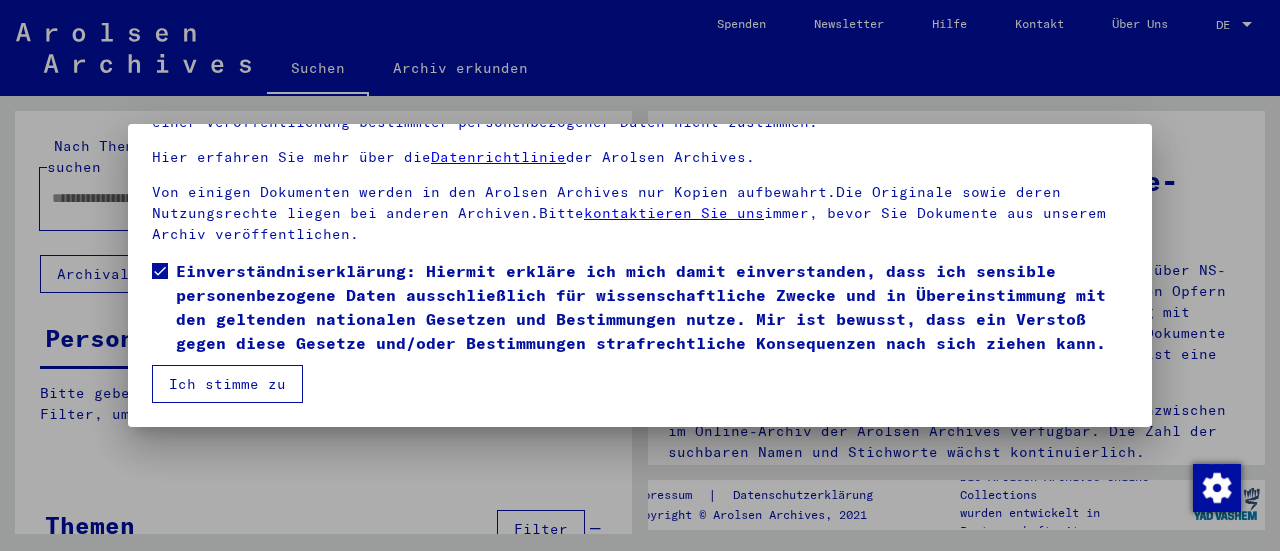 click on "Ich stimme zu" at bounding box center [227, 384] 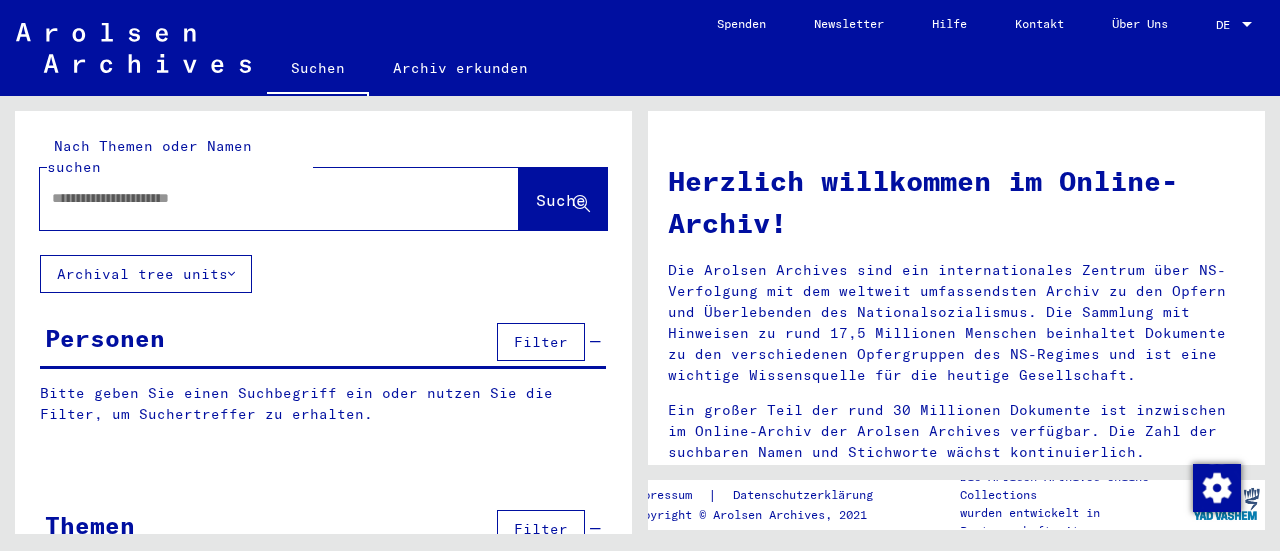 click at bounding box center [255, 198] 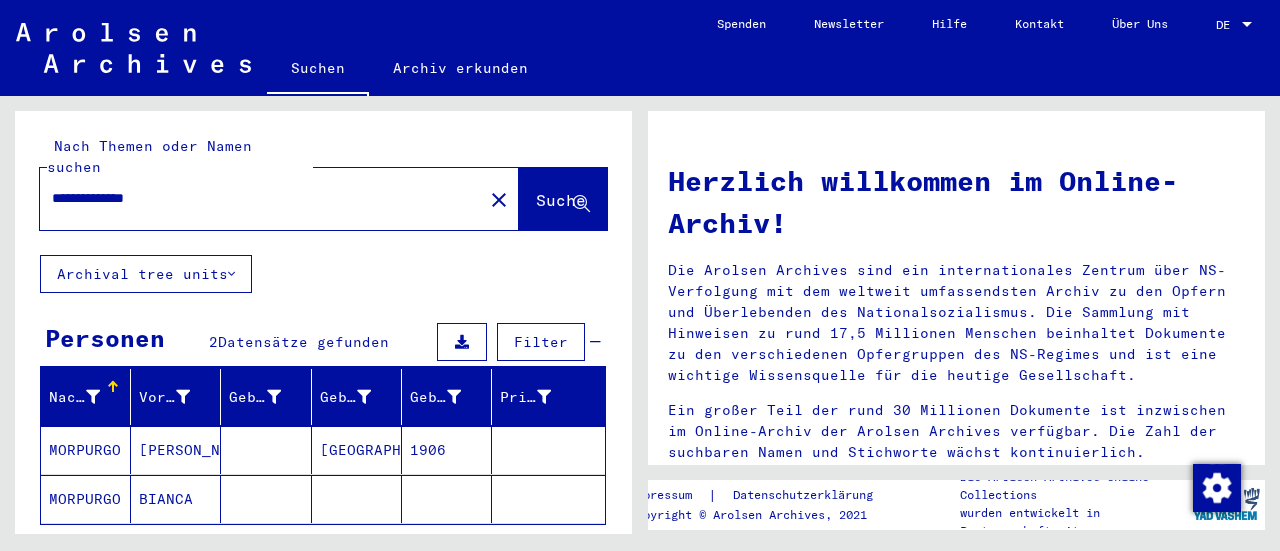 click 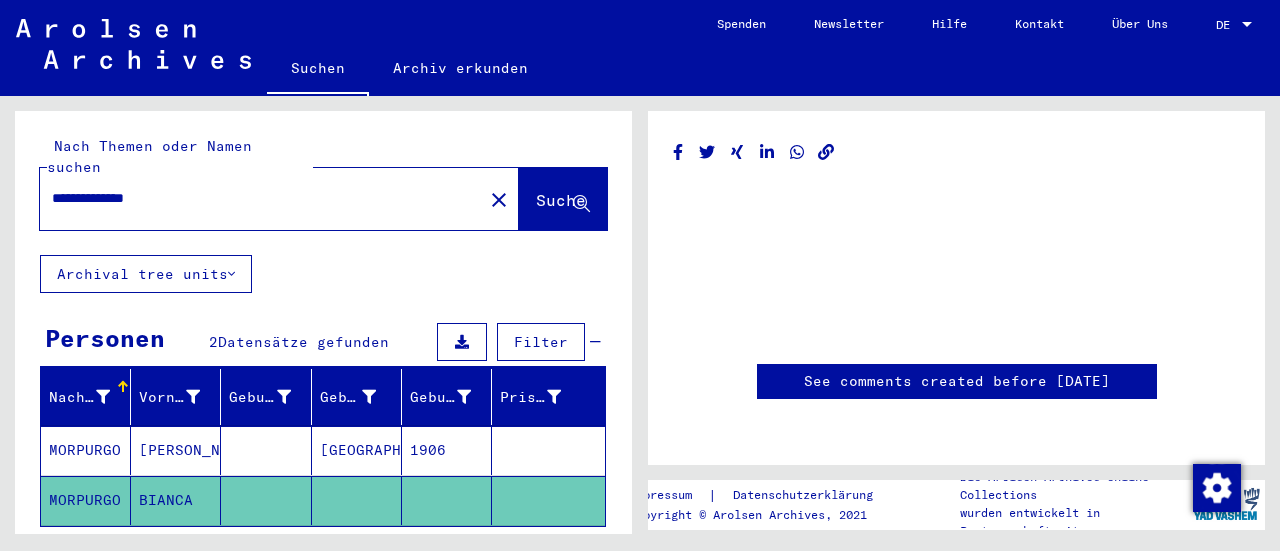 scroll, scrollTop: 0, scrollLeft: 0, axis: both 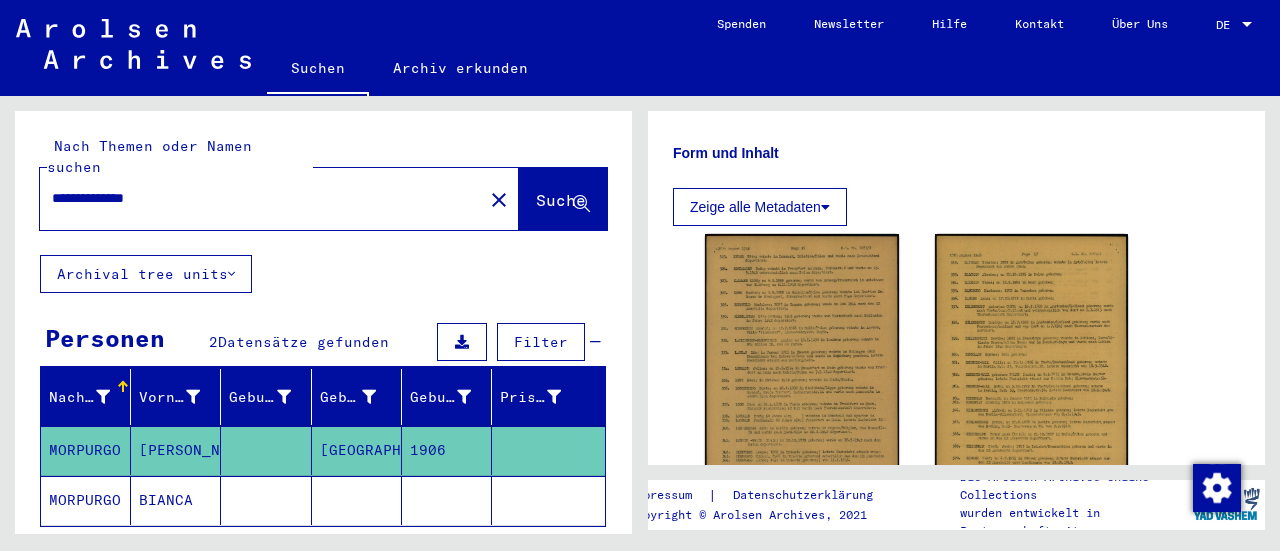click on "**********" at bounding box center (261, 198) 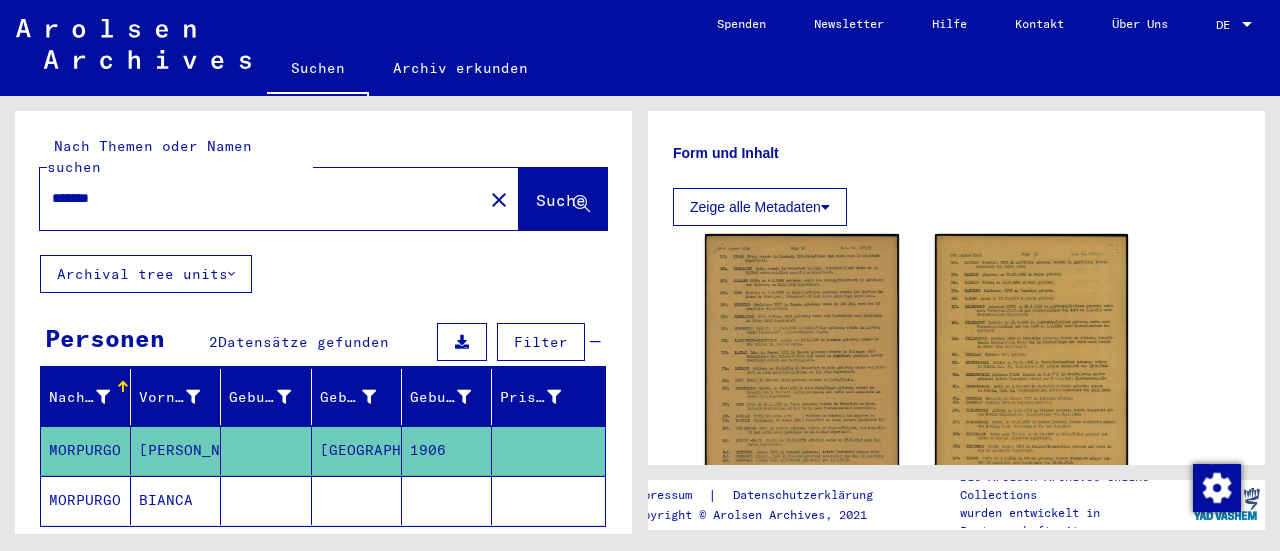 scroll, scrollTop: 0, scrollLeft: 0, axis: both 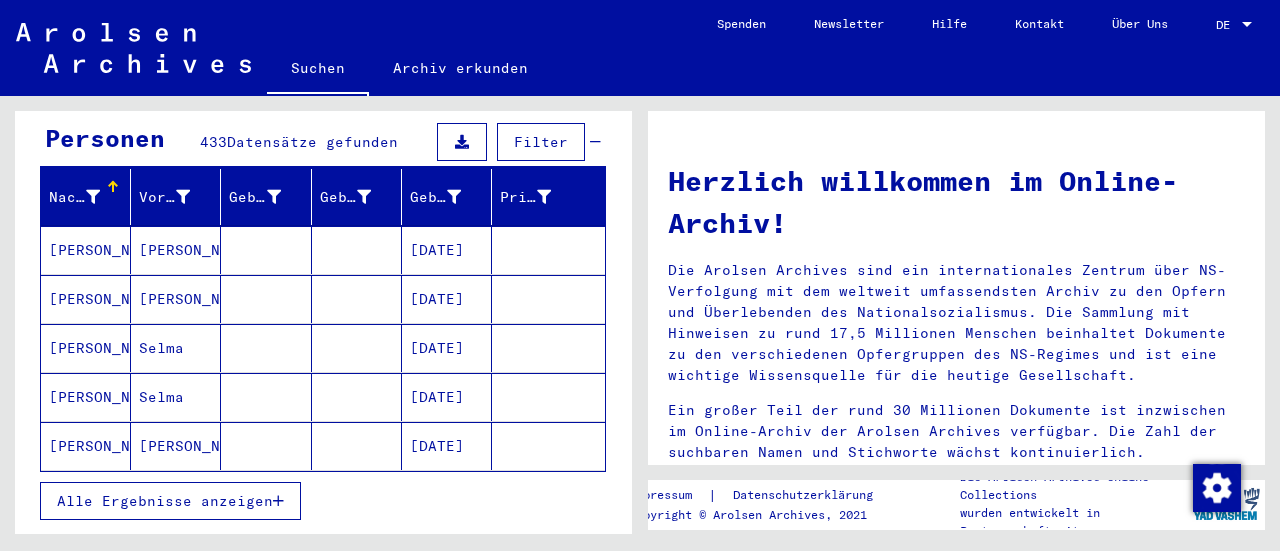 click on "Alle Ergebnisse anzeigen" at bounding box center (165, 501) 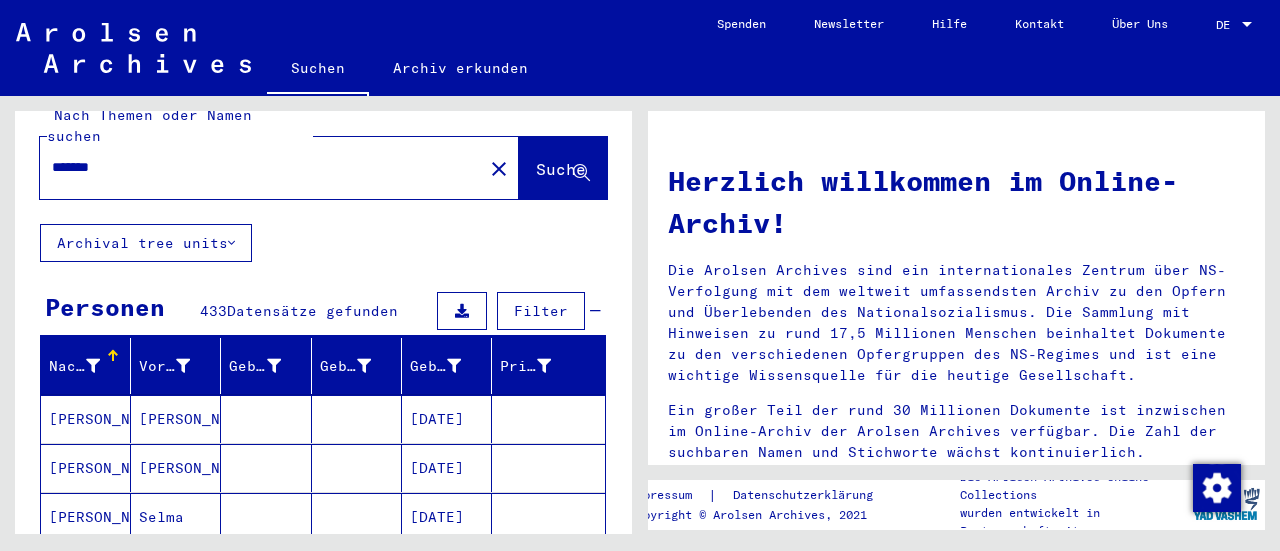 scroll, scrollTop: 0, scrollLeft: 0, axis: both 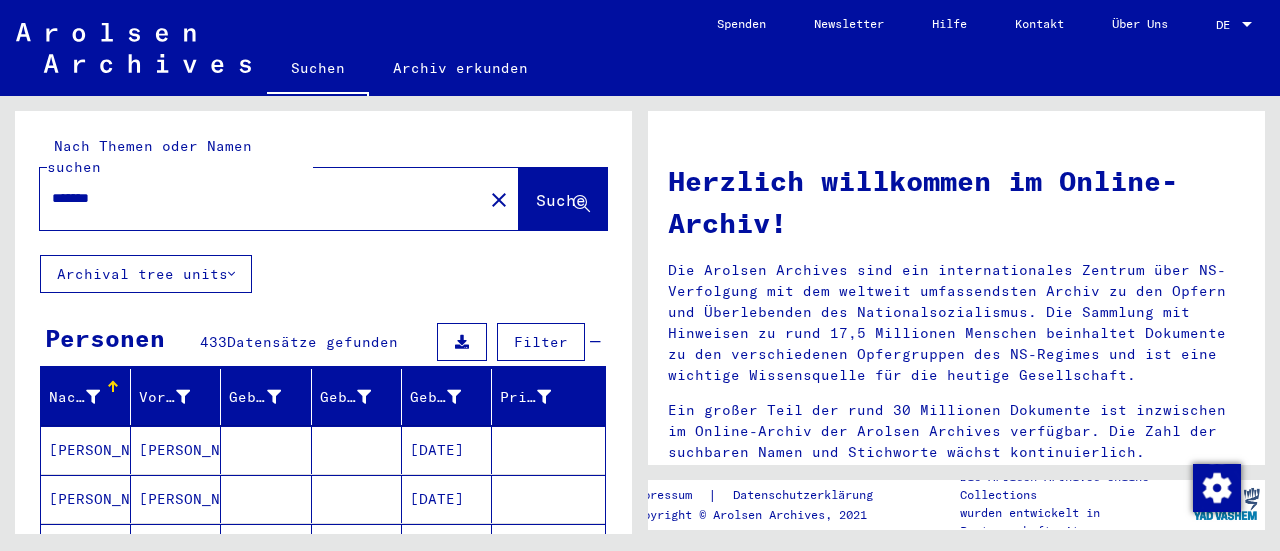 drag, startPoint x: 92, startPoint y: 179, endPoint x: 144, endPoint y: 201, distance: 56.462376 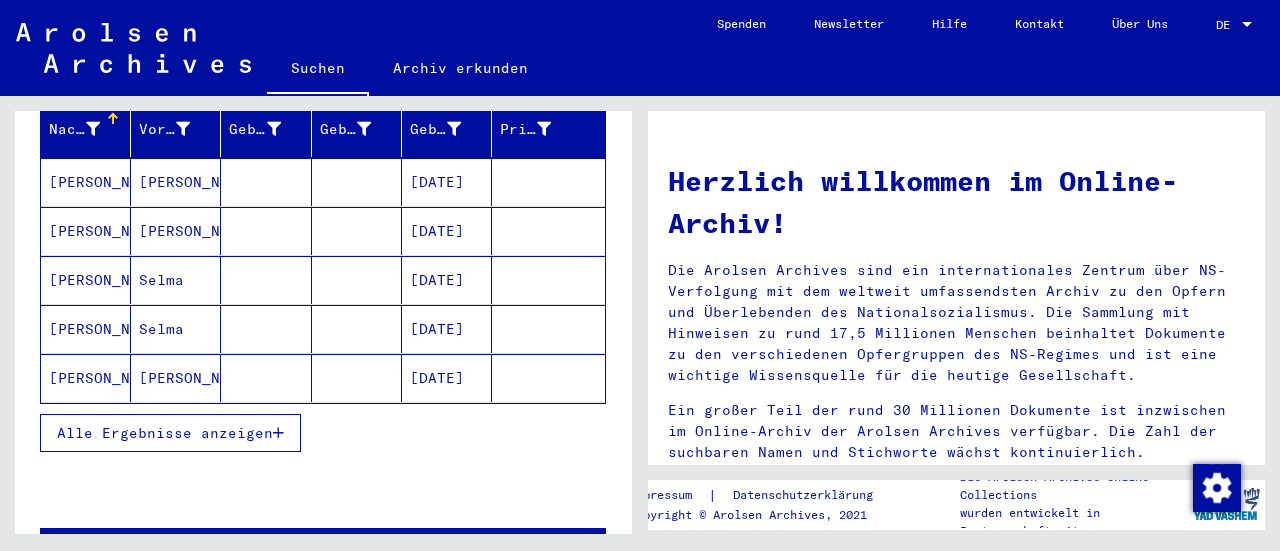scroll, scrollTop: 300, scrollLeft: 0, axis: vertical 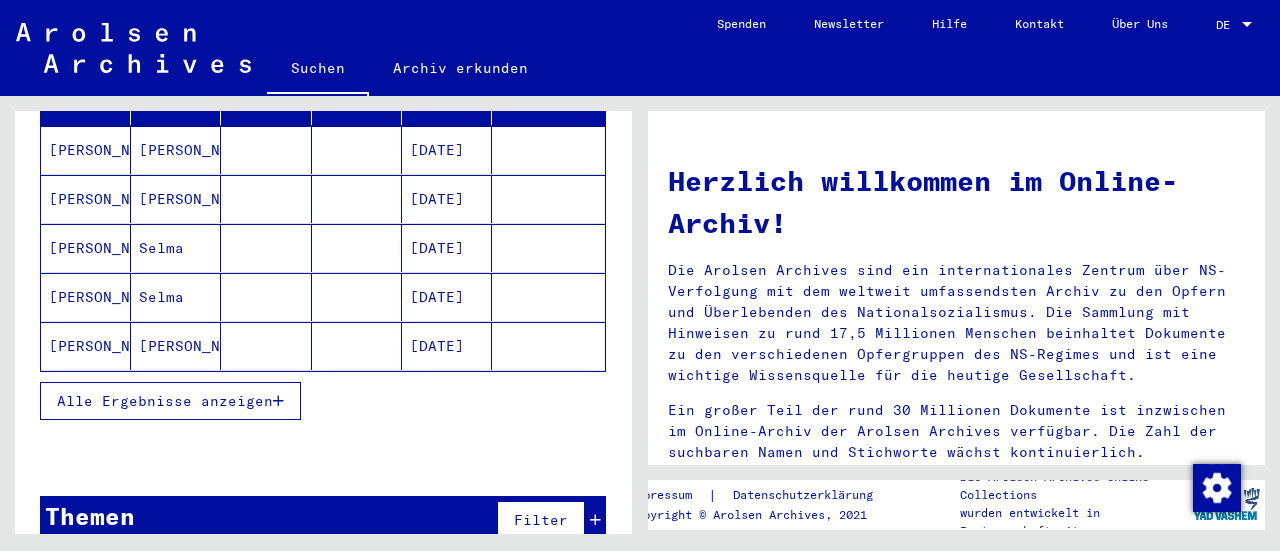 click on "Alle Ergebnisse anzeigen" at bounding box center [165, 401] 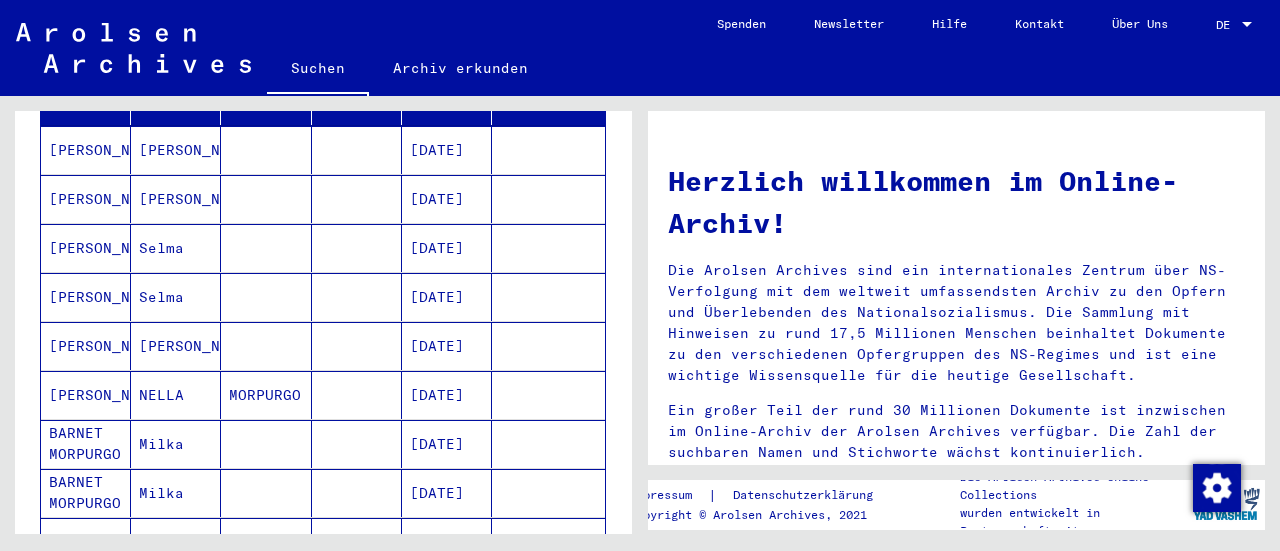 scroll, scrollTop: 0, scrollLeft: 0, axis: both 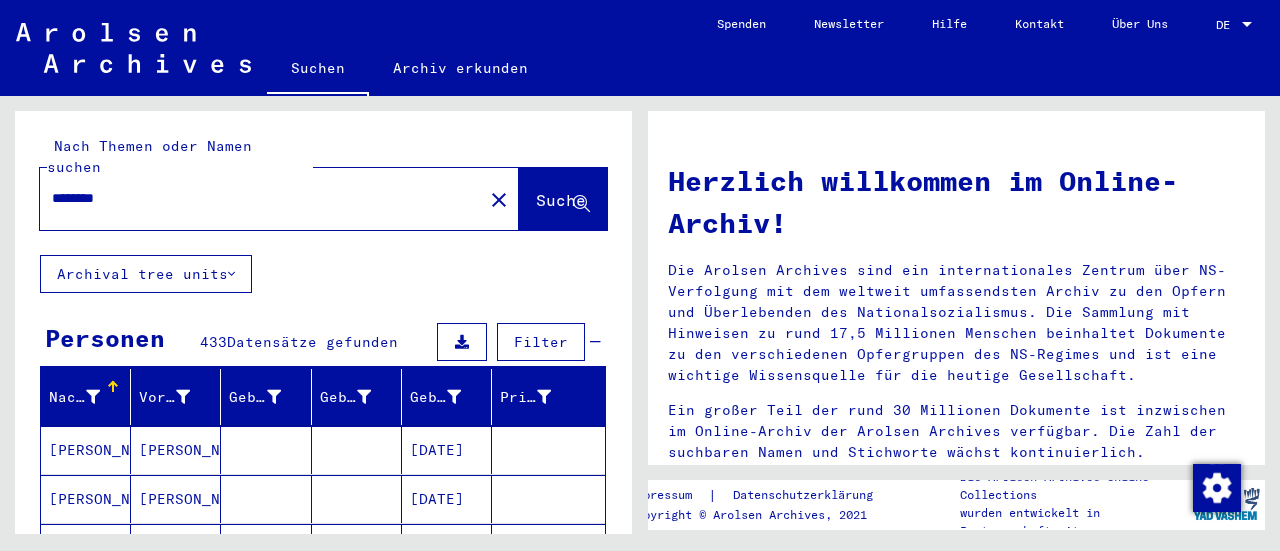 click on "********" at bounding box center (255, 198) 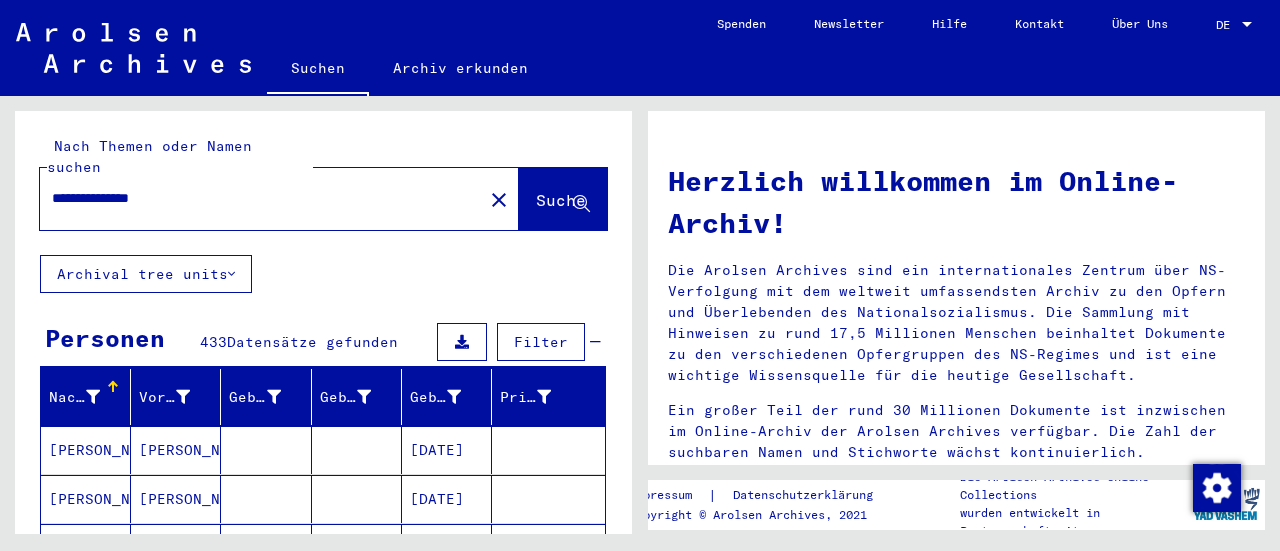 type on "**********" 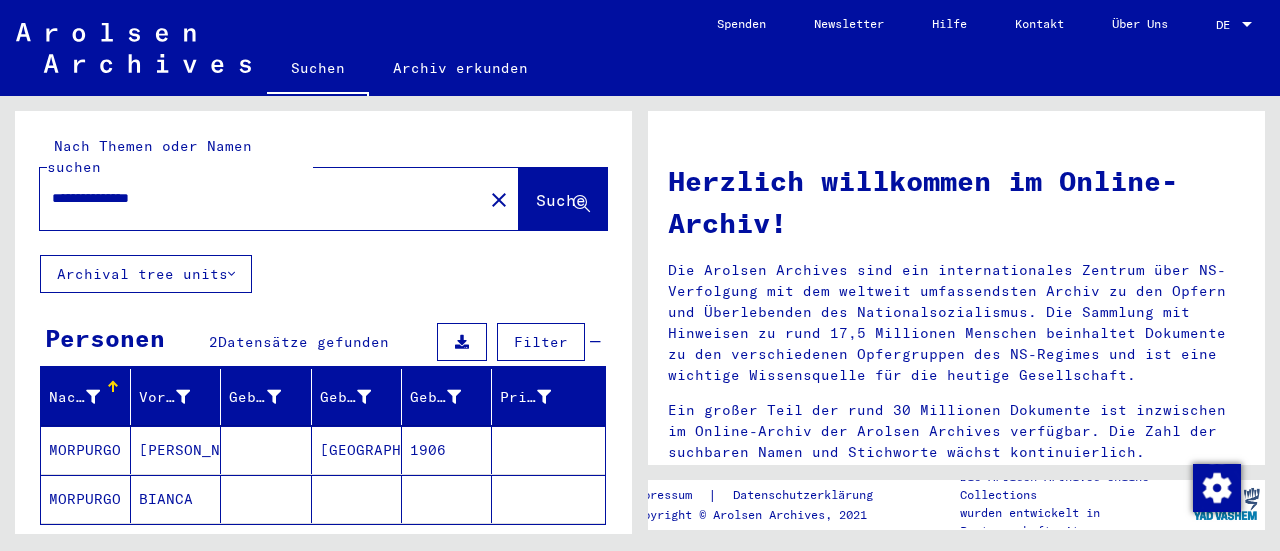 click on "[PERSON_NAME]" at bounding box center (176, 499) 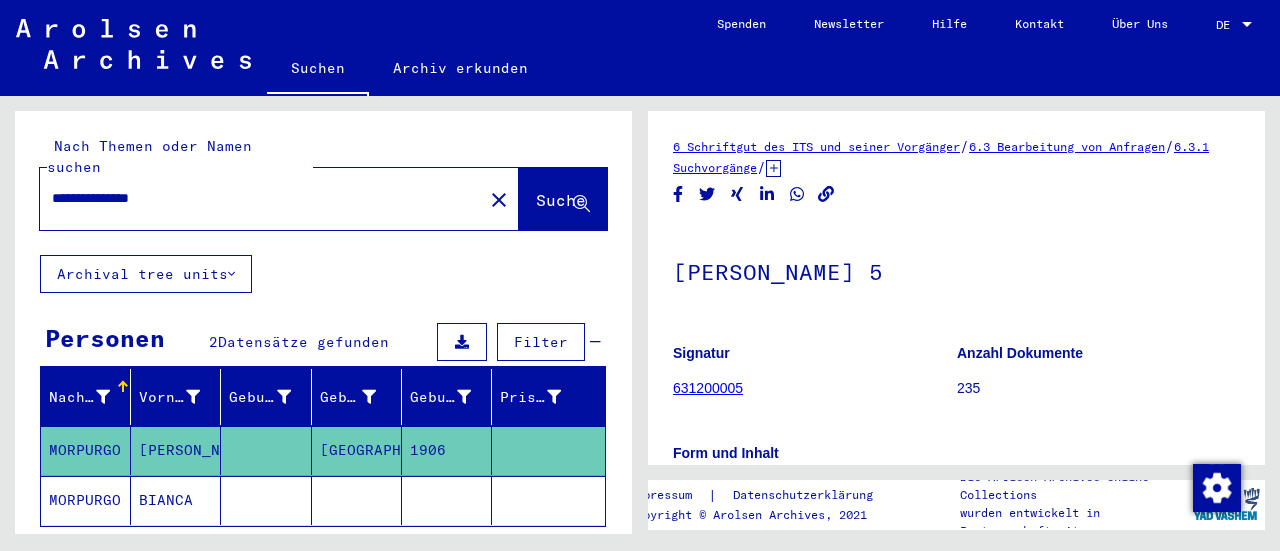 scroll, scrollTop: 0, scrollLeft: 0, axis: both 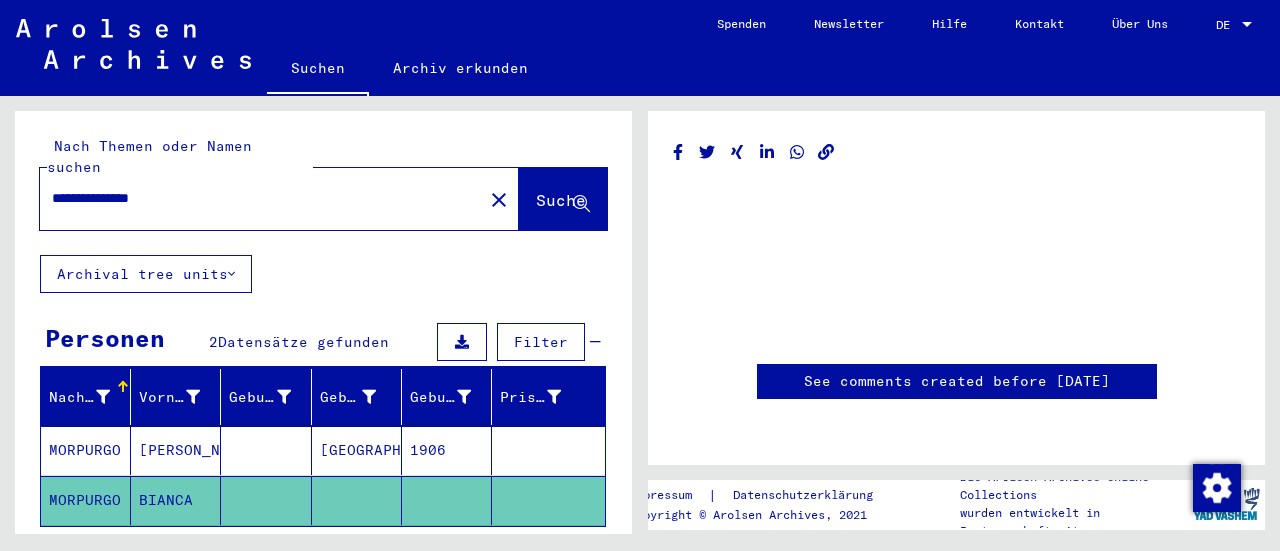 click at bounding box center (266, 500) 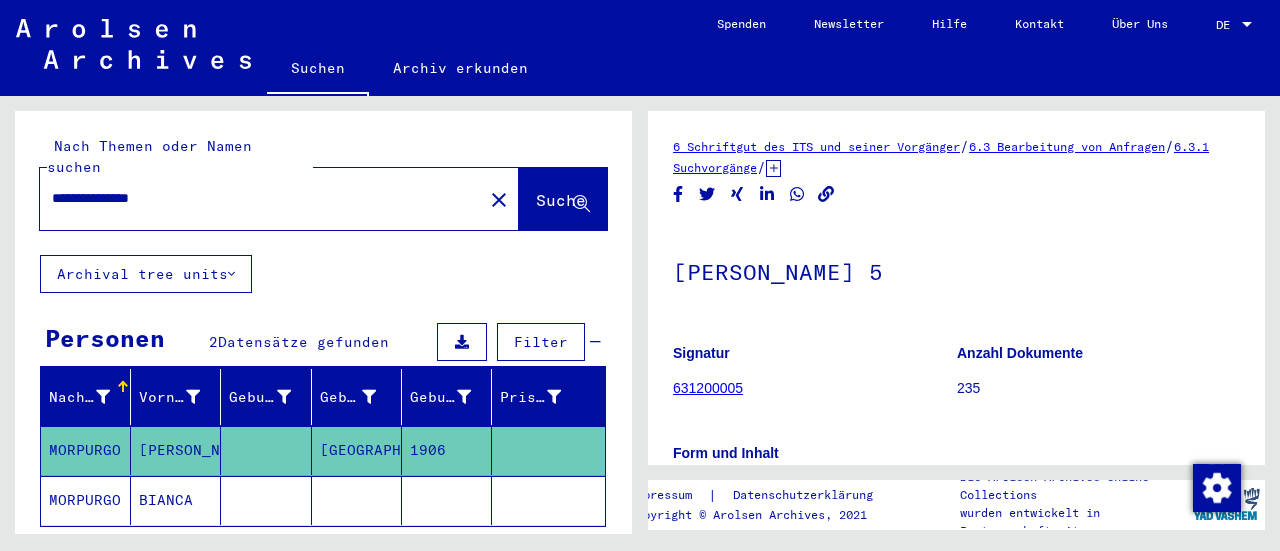 scroll, scrollTop: 0, scrollLeft: 0, axis: both 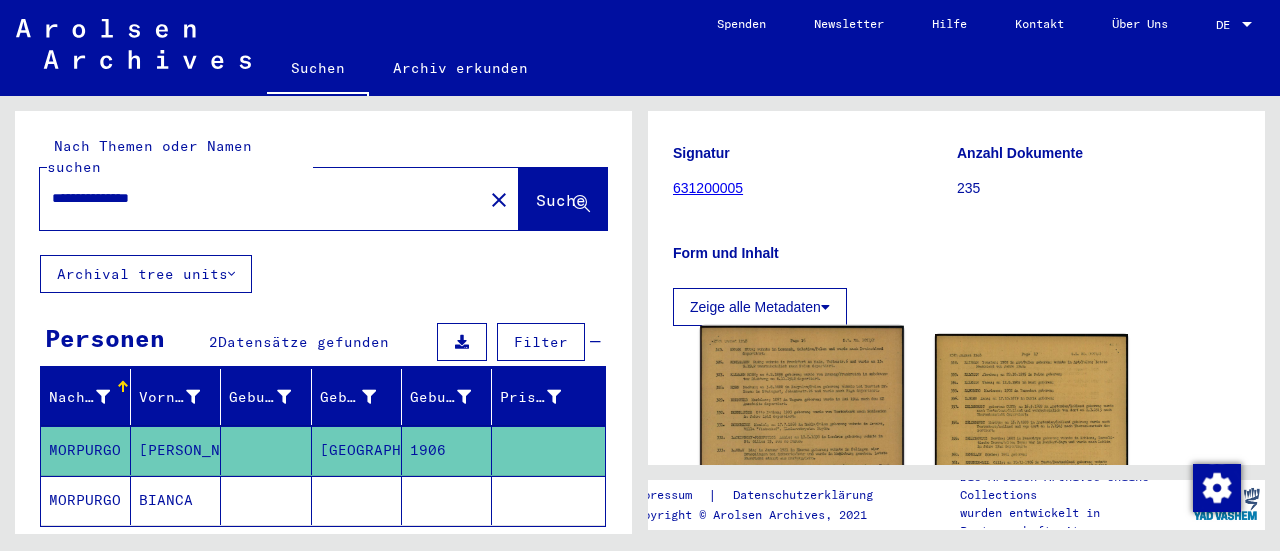 click 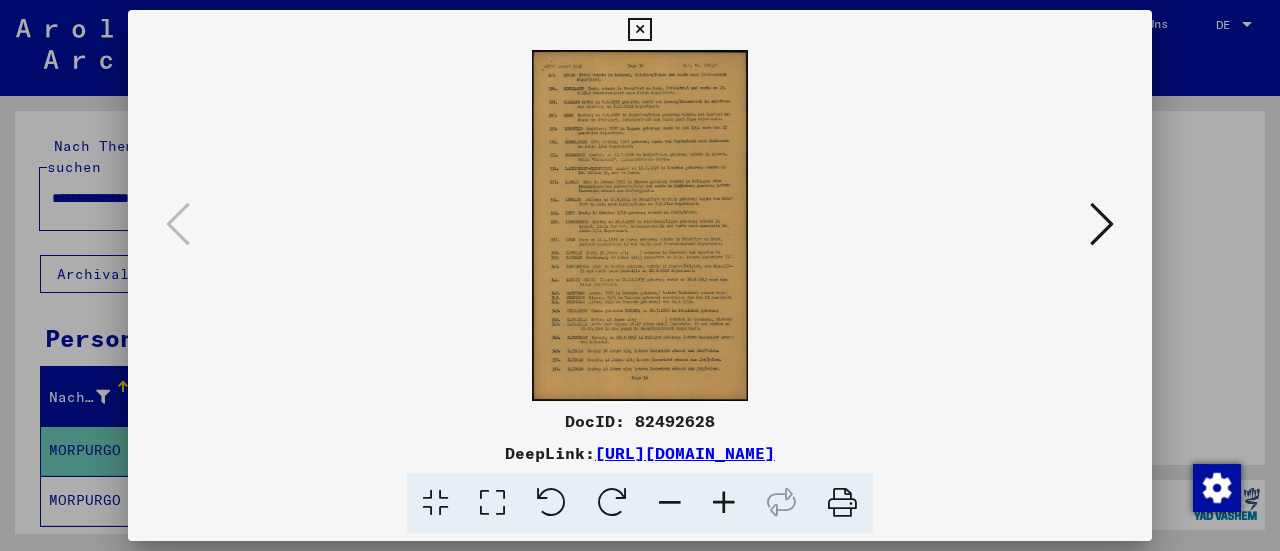 click at bounding box center [492, 503] 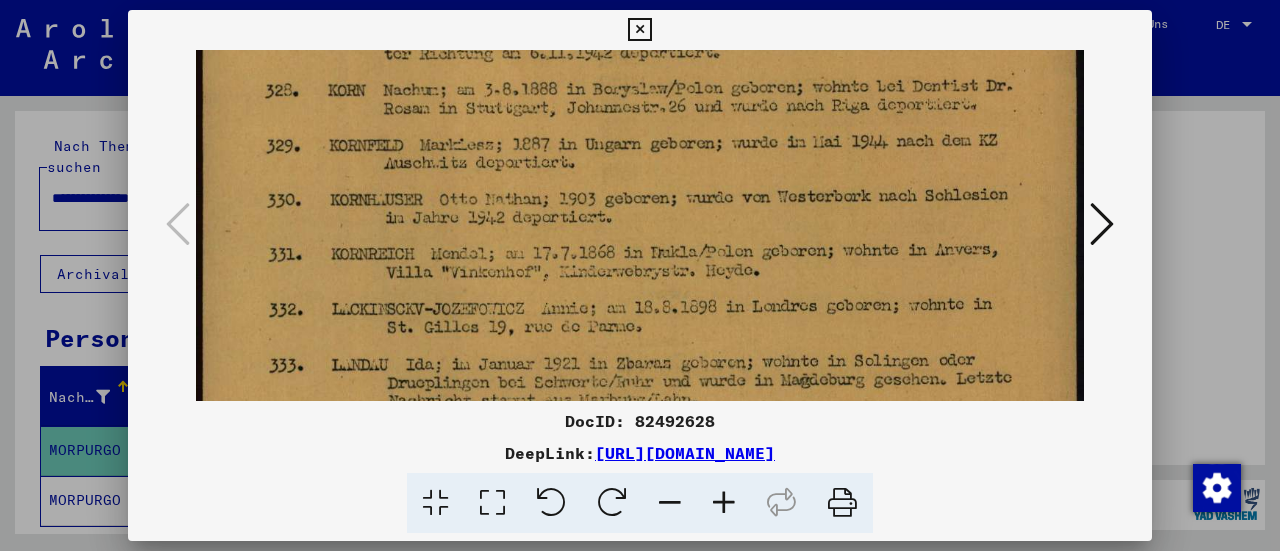 drag, startPoint x: 644, startPoint y: 328, endPoint x: 659, endPoint y: 95, distance: 233.48233 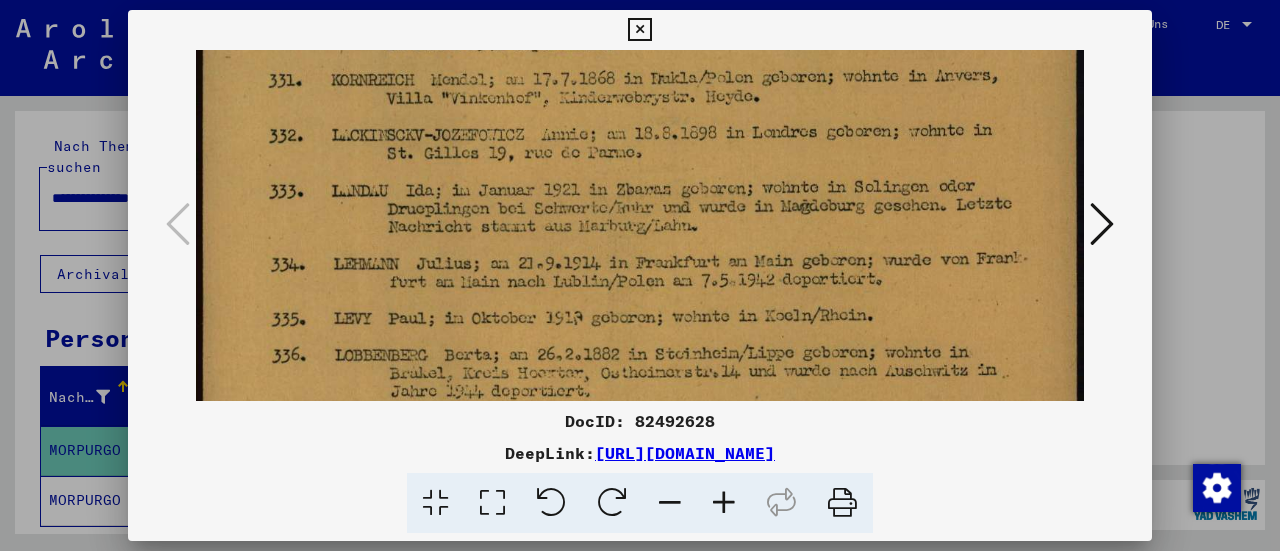 drag, startPoint x: 739, startPoint y: 226, endPoint x: 744, endPoint y: 131, distance: 95.131485 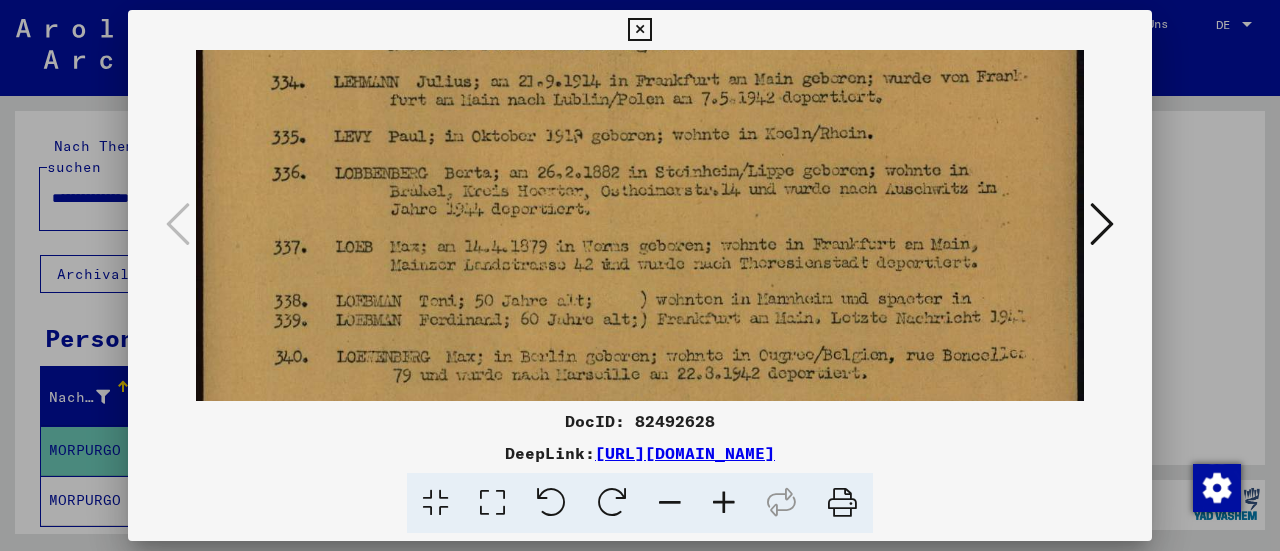 drag, startPoint x: 778, startPoint y: 319, endPoint x: 766, endPoint y: 151, distance: 168.42802 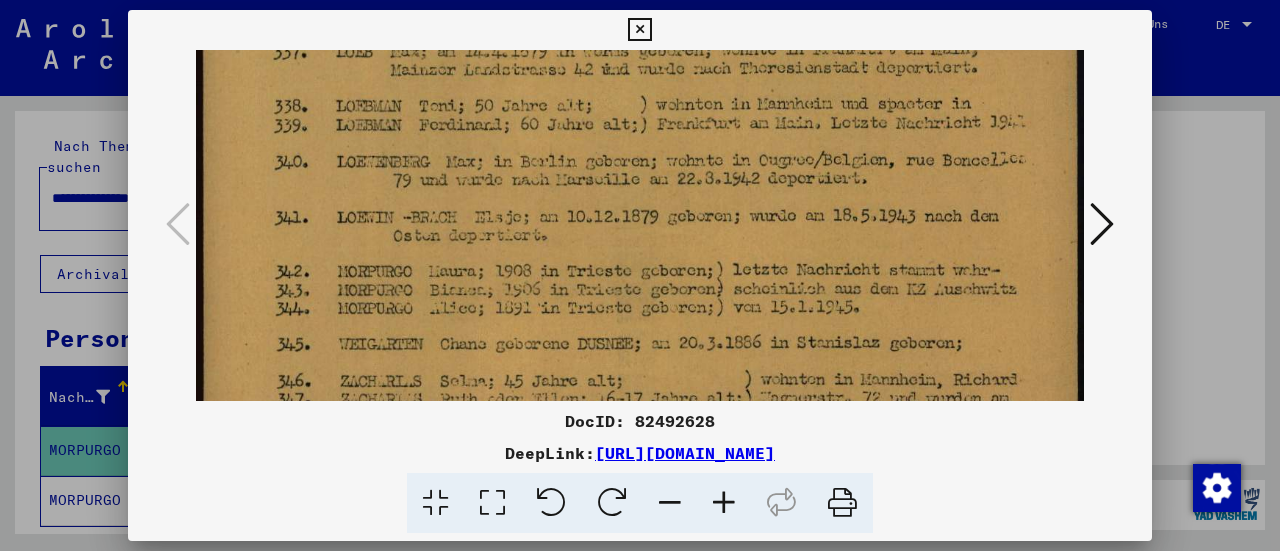 drag, startPoint x: 768, startPoint y: 245, endPoint x: 761, endPoint y: 70, distance: 175.13994 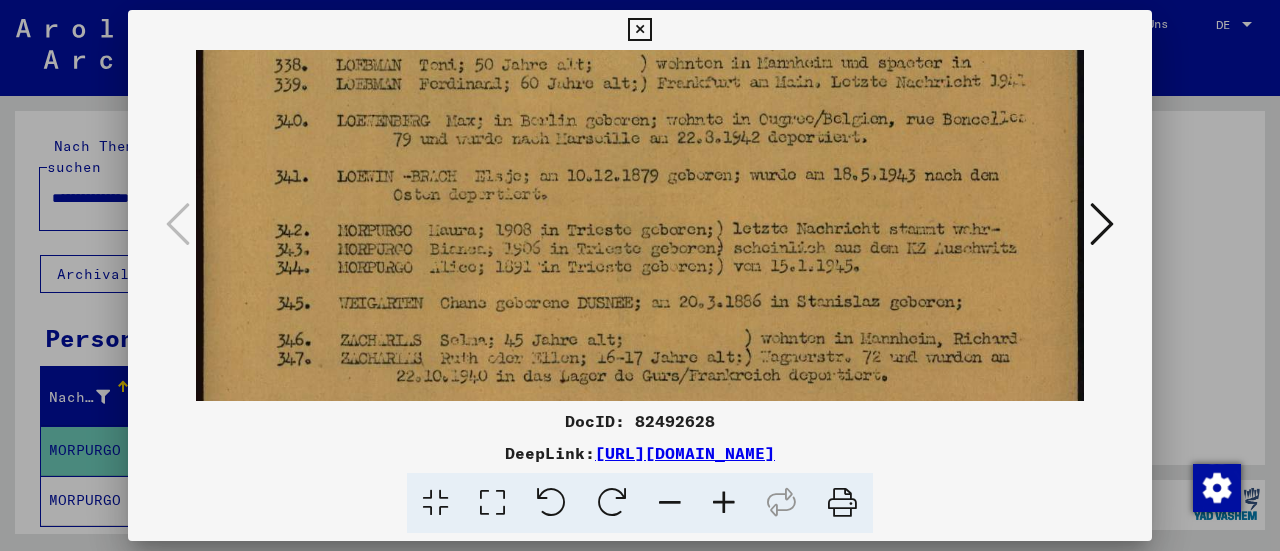 scroll, scrollTop: 822, scrollLeft: 0, axis: vertical 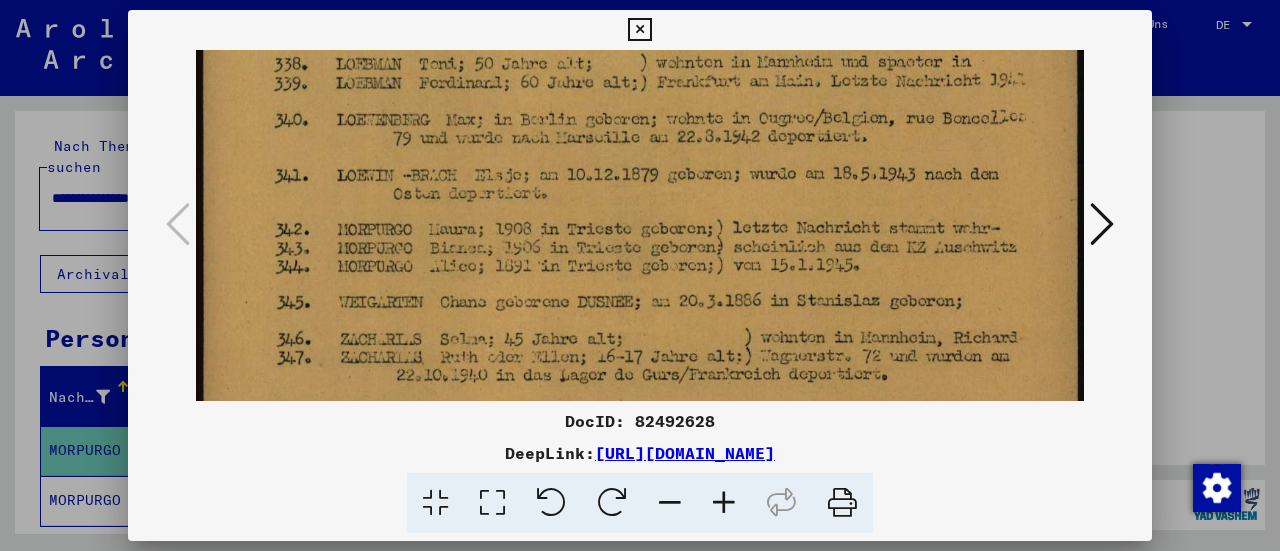 drag, startPoint x: 797, startPoint y: 259, endPoint x: 801, endPoint y: 221, distance: 38.209946 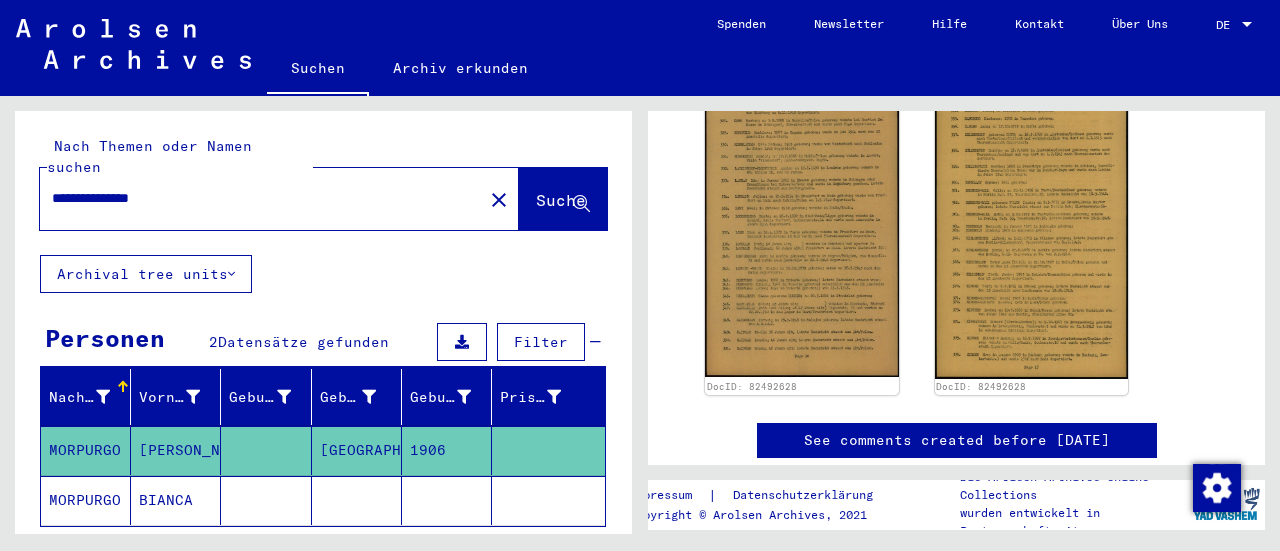 scroll, scrollTop: 600, scrollLeft: 0, axis: vertical 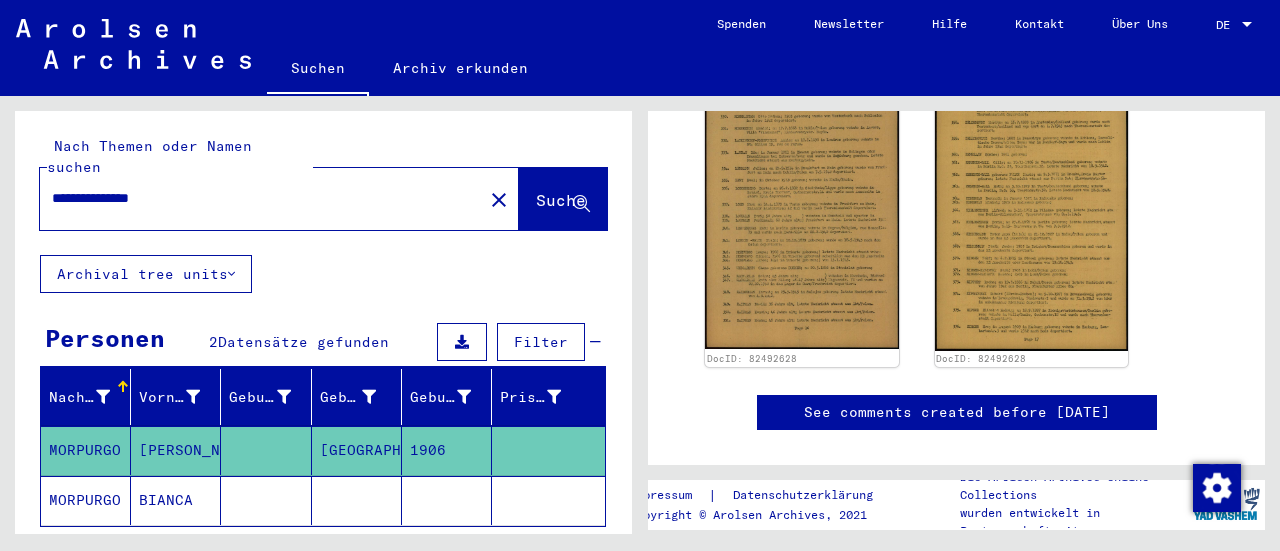 click 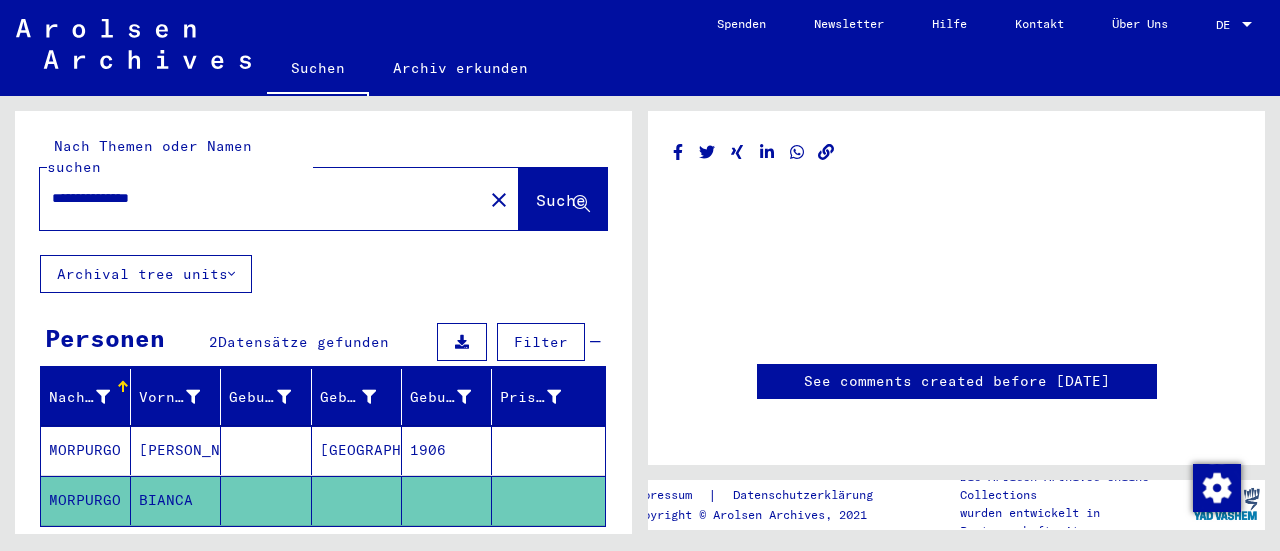 scroll, scrollTop: 18, scrollLeft: 0, axis: vertical 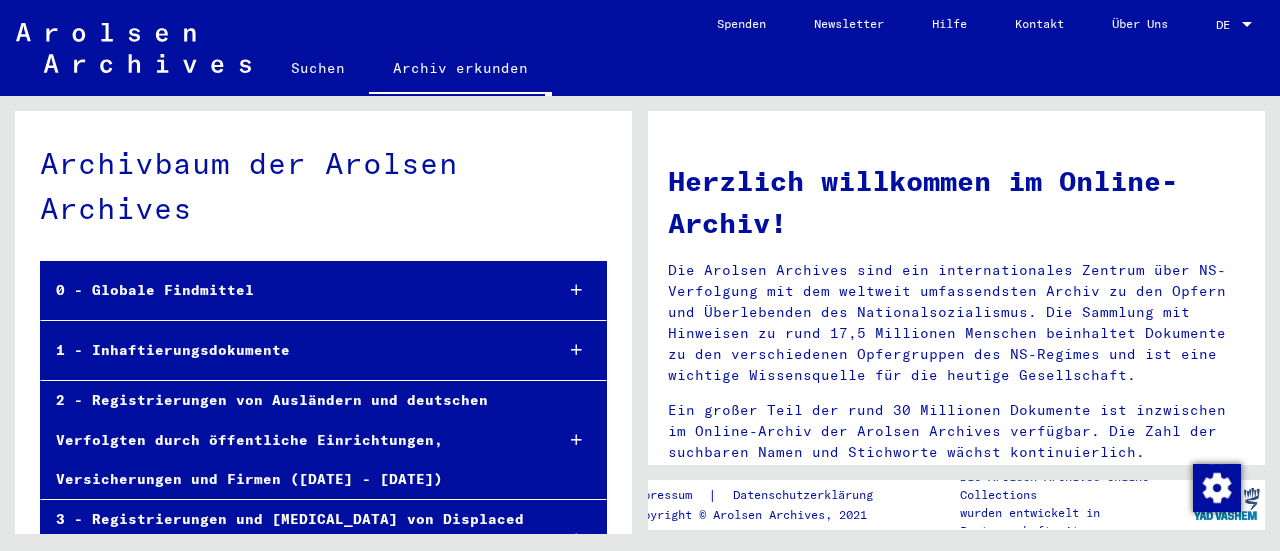 click on "1 - Inhaftierungsdokumente" at bounding box center (289, 350) 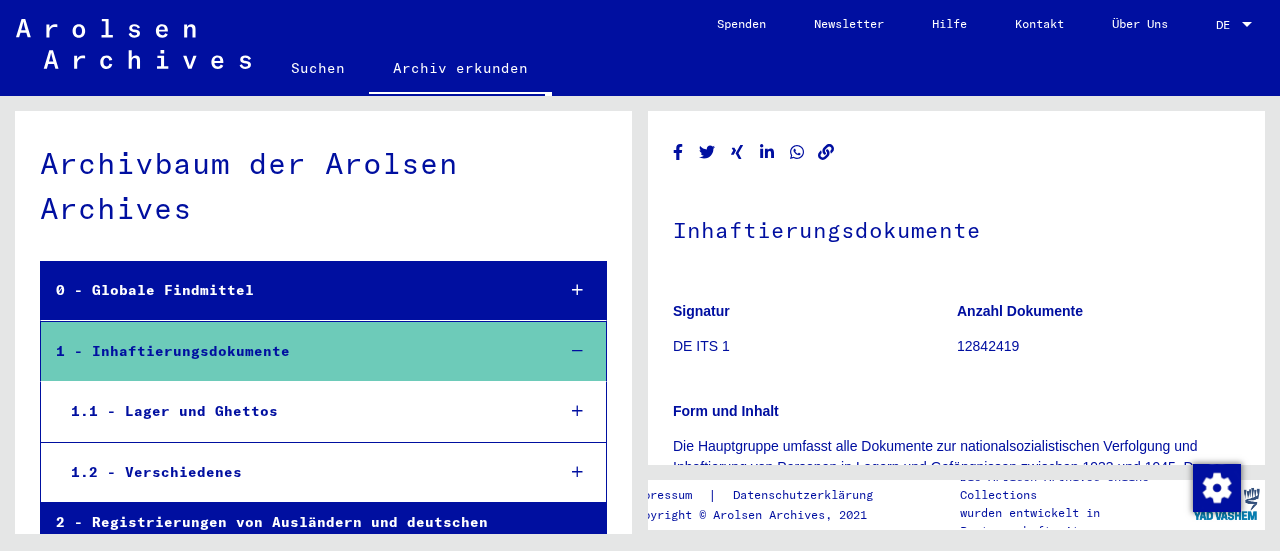 click on "1.2 - Verschiedenes" at bounding box center [297, 472] 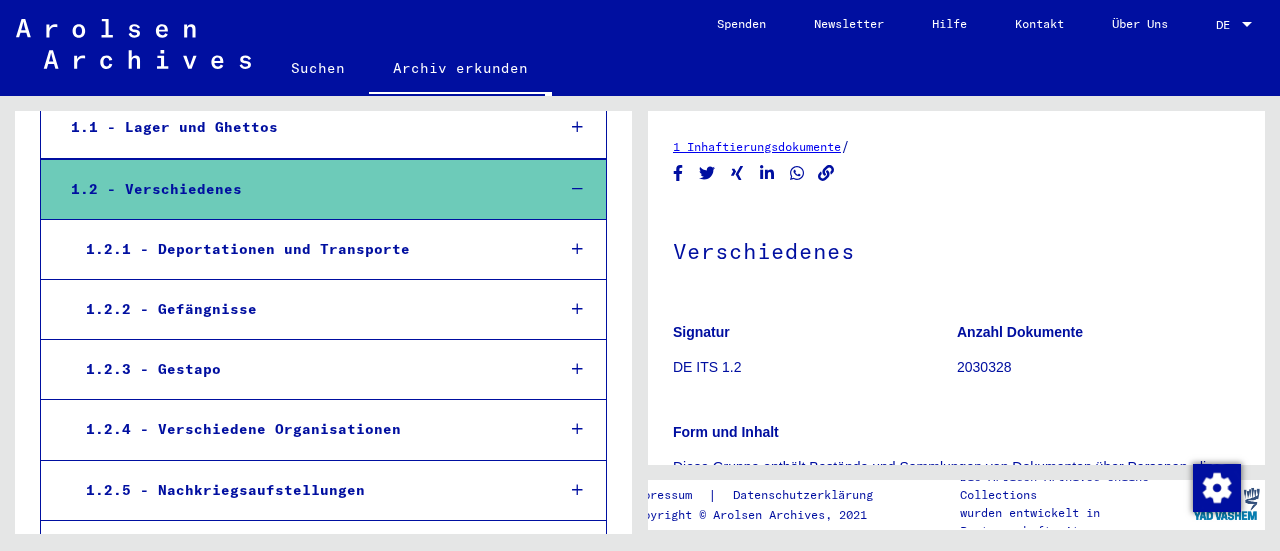 scroll, scrollTop: 300, scrollLeft: 0, axis: vertical 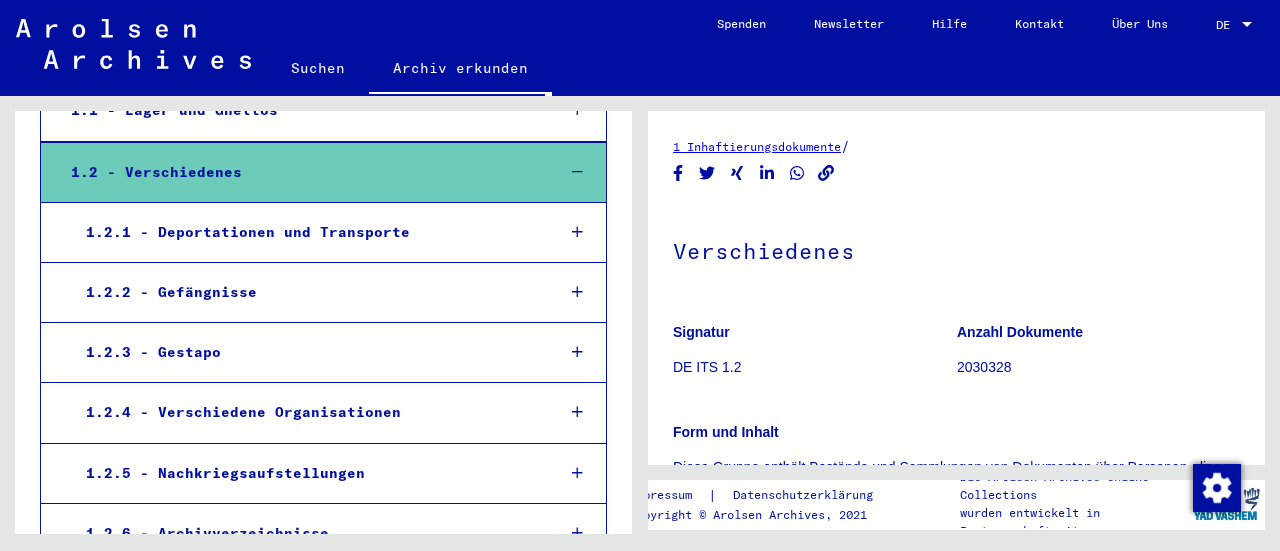 click on "1.2.4 - Verschiedene Organisationen" at bounding box center [305, 412] 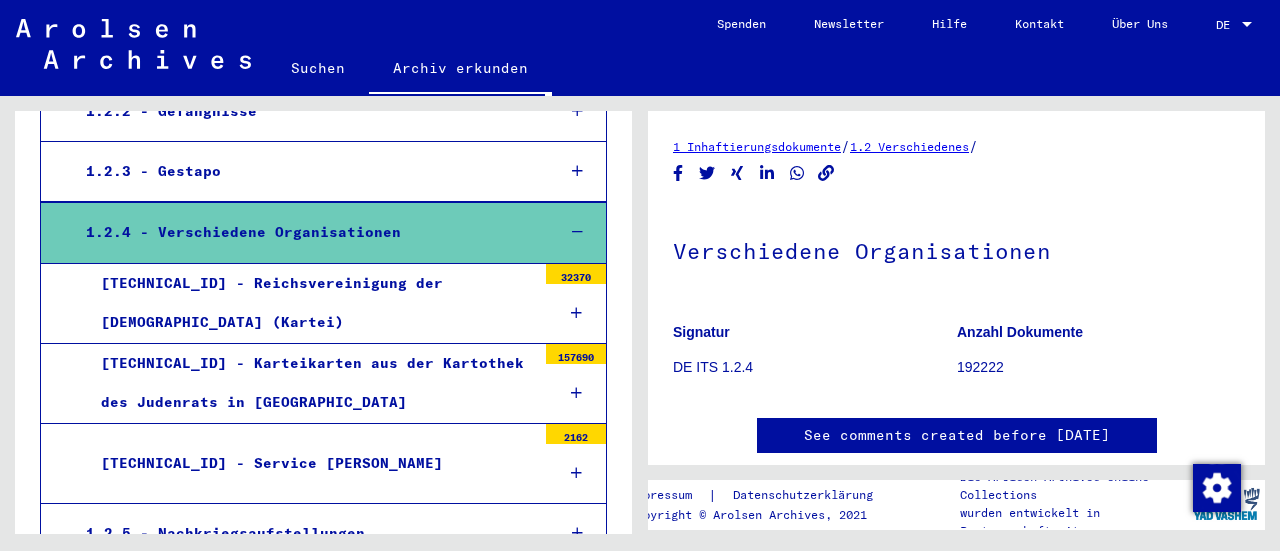 scroll, scrollTop: 500, scrollLeft: 0, axis: vertical 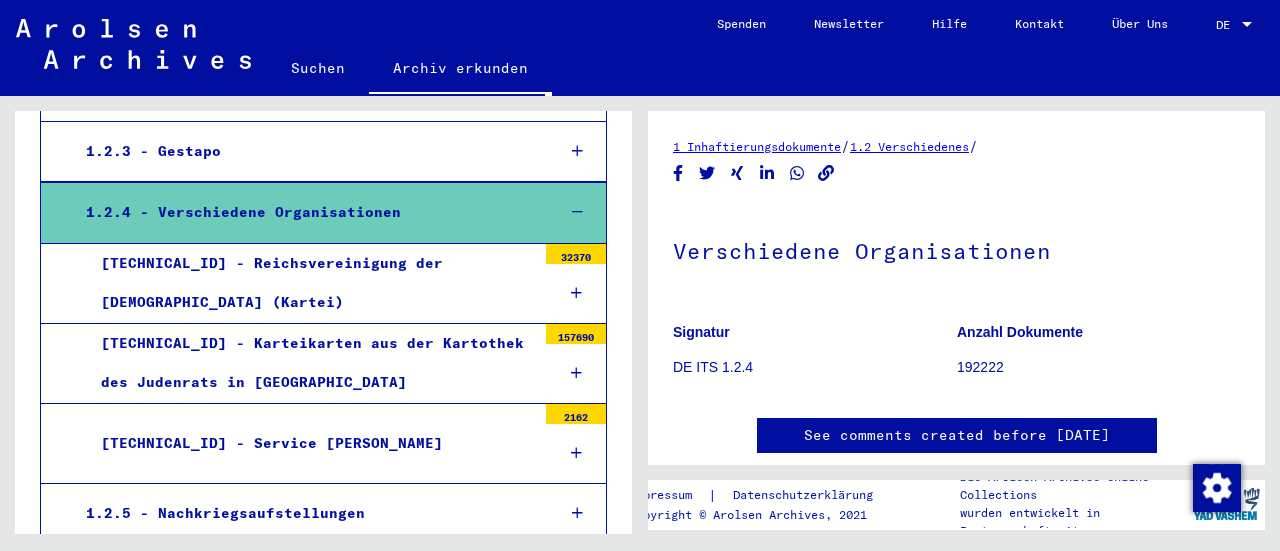 click on "[TECHNICAL_ID] - Karteikarten aus der Kartothek des Judenrats in [GEOGRAPHIC_DATA]" at bounding box center [311, 363] 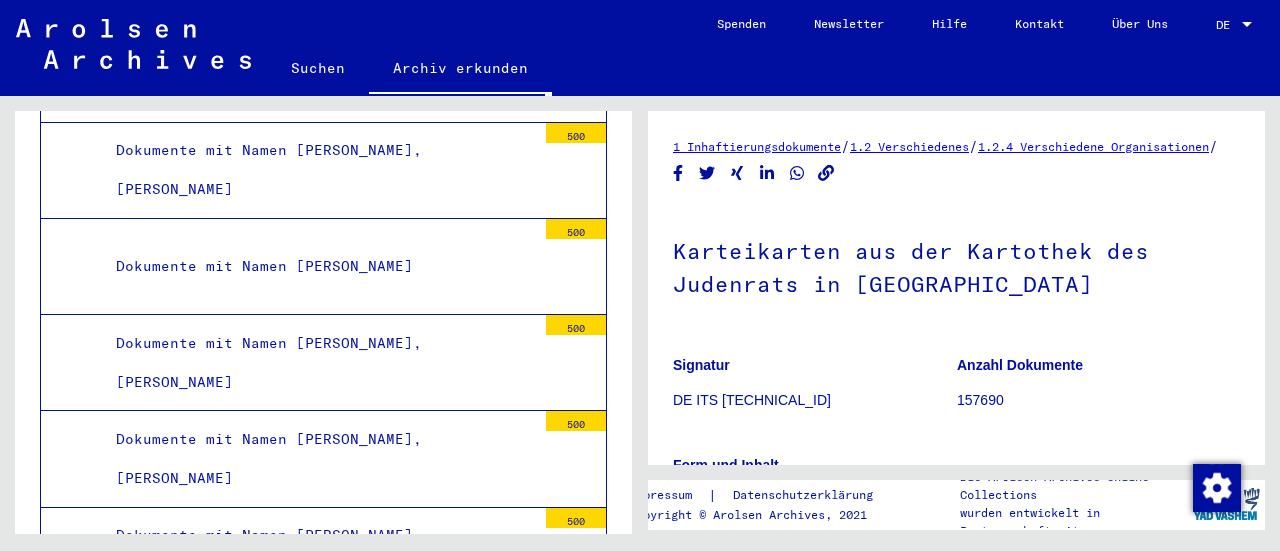 scroll, scrollTop: 17516, scrollLeft: 0, axis: vertical 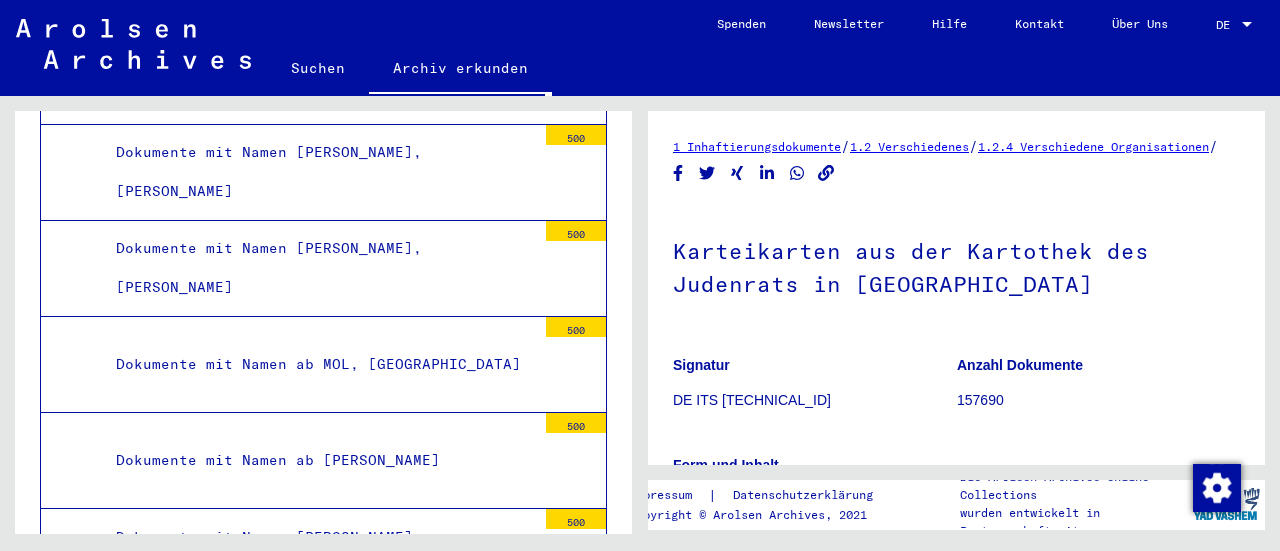 click on "Dokumente mit Namen ab [PERSON_NAME]" at bounding box center (318, 460) 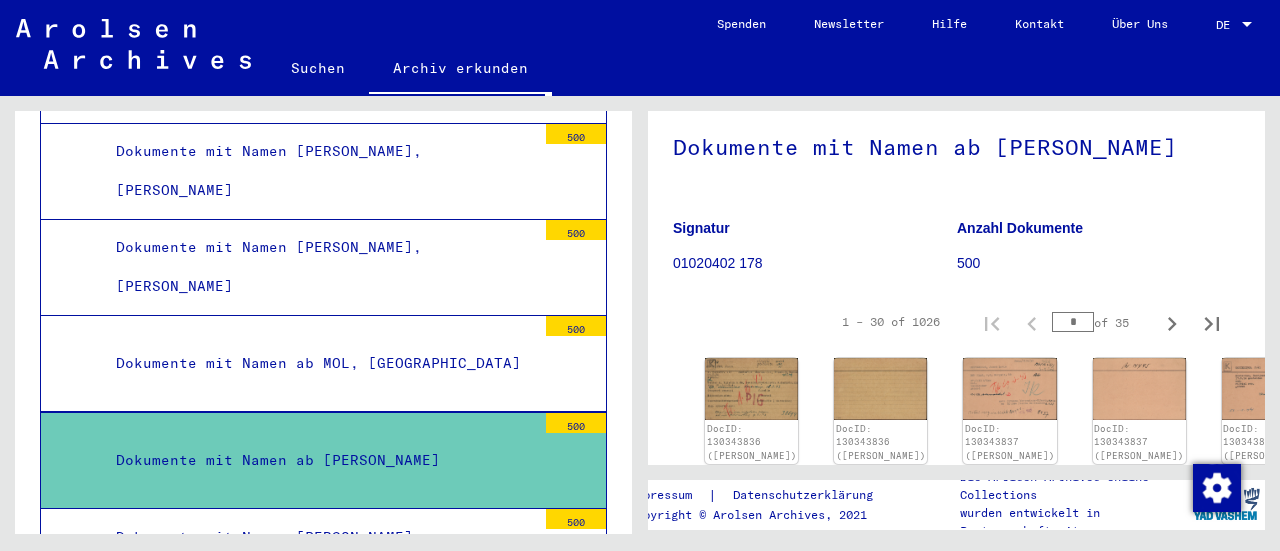 scroll, scrollTop: 200, scrollLeft: 0, axis: vertical 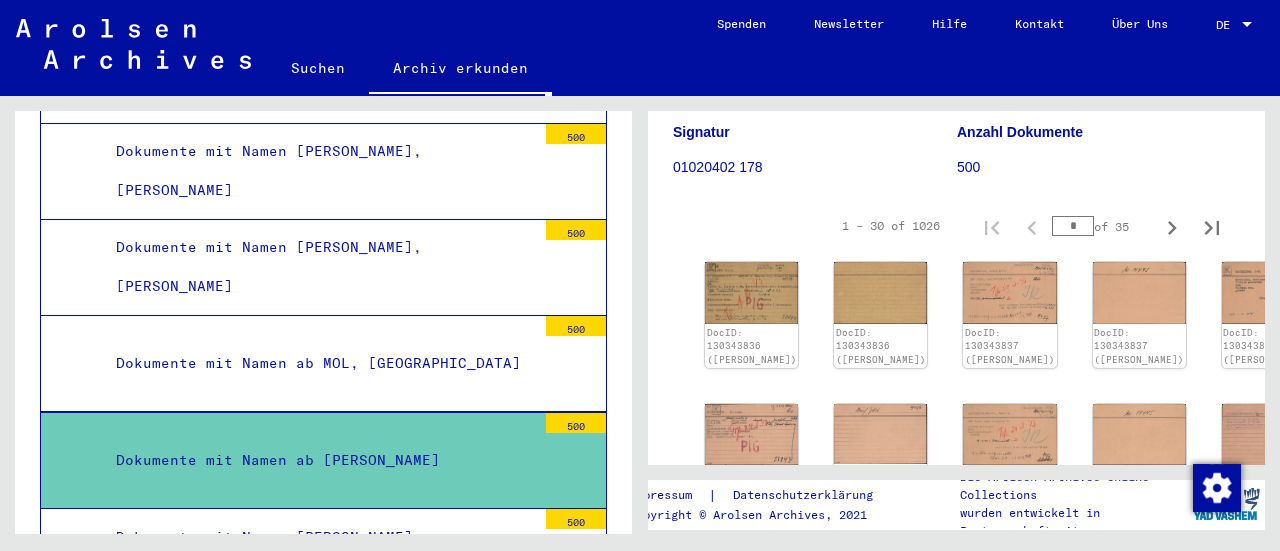 click on "1 – 30 of 1026  *  of 35" at bounding box center (1025, 226) 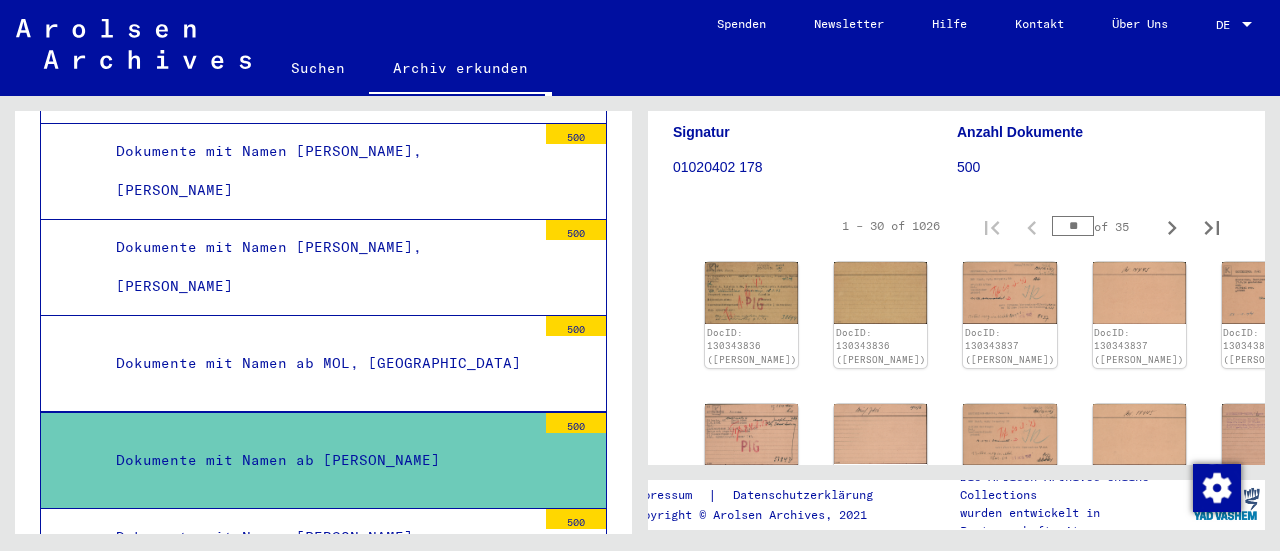type on "**" 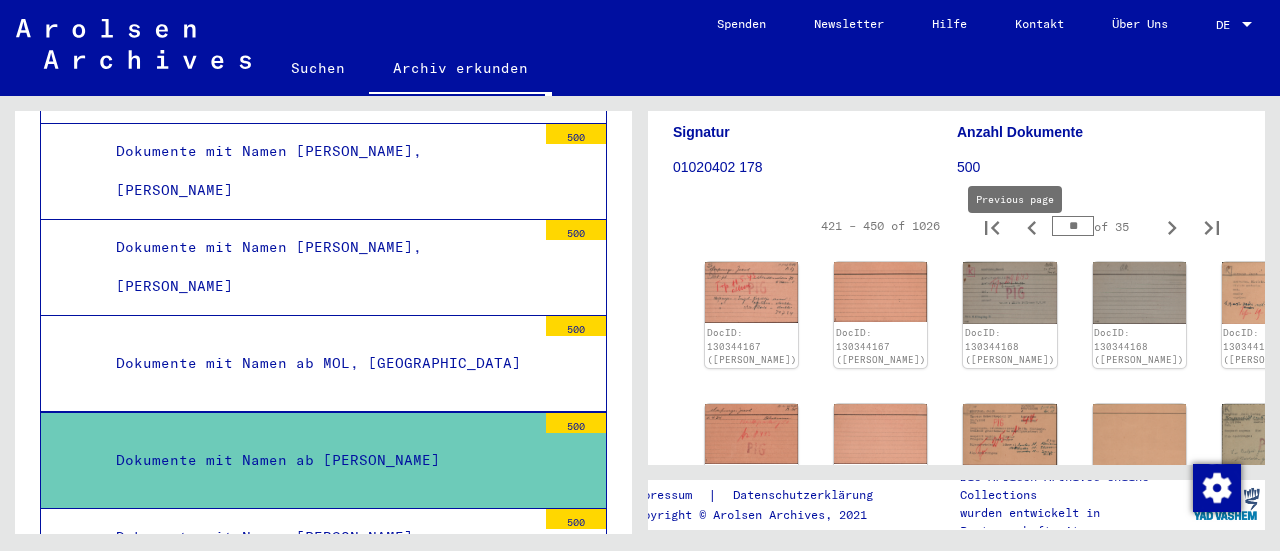 click 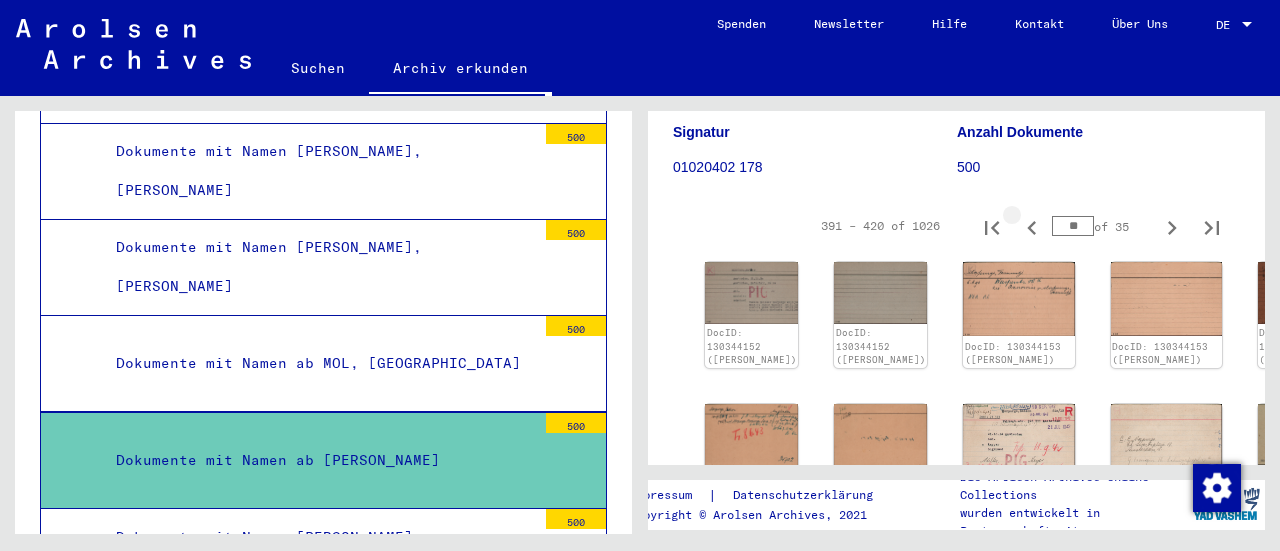 click 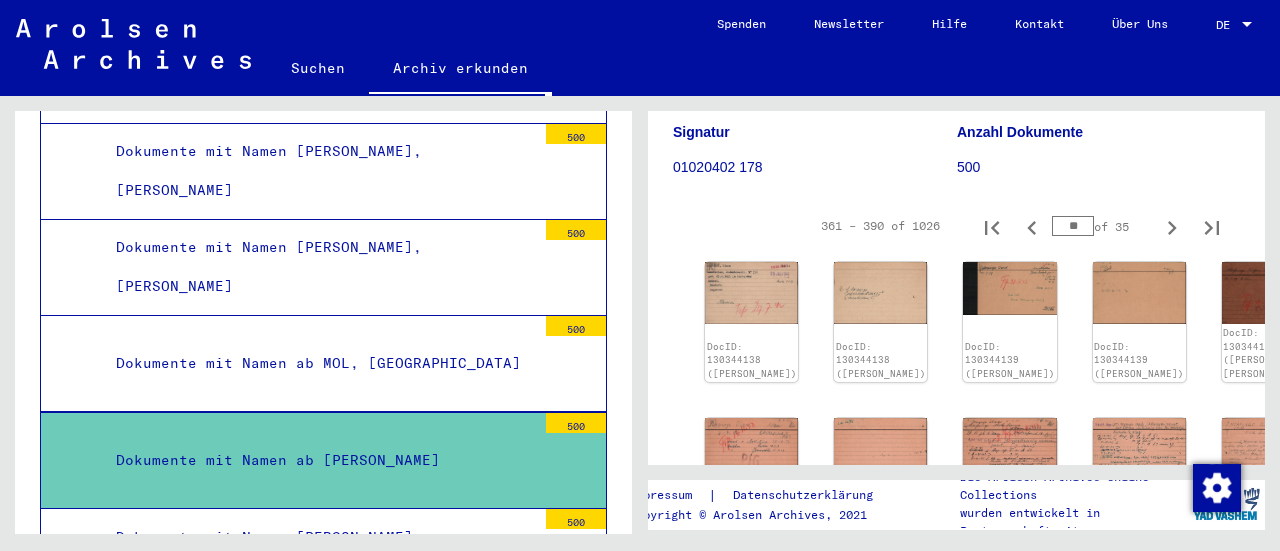 click 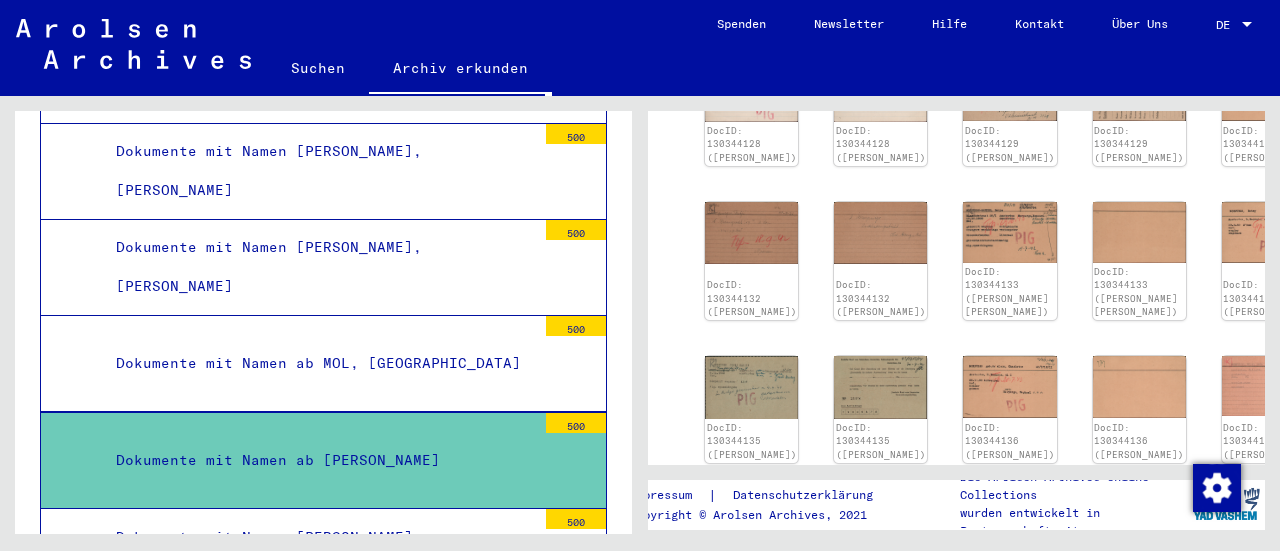 scroll, scrollTop: 600, scrollLeft: 0, axis: vertical 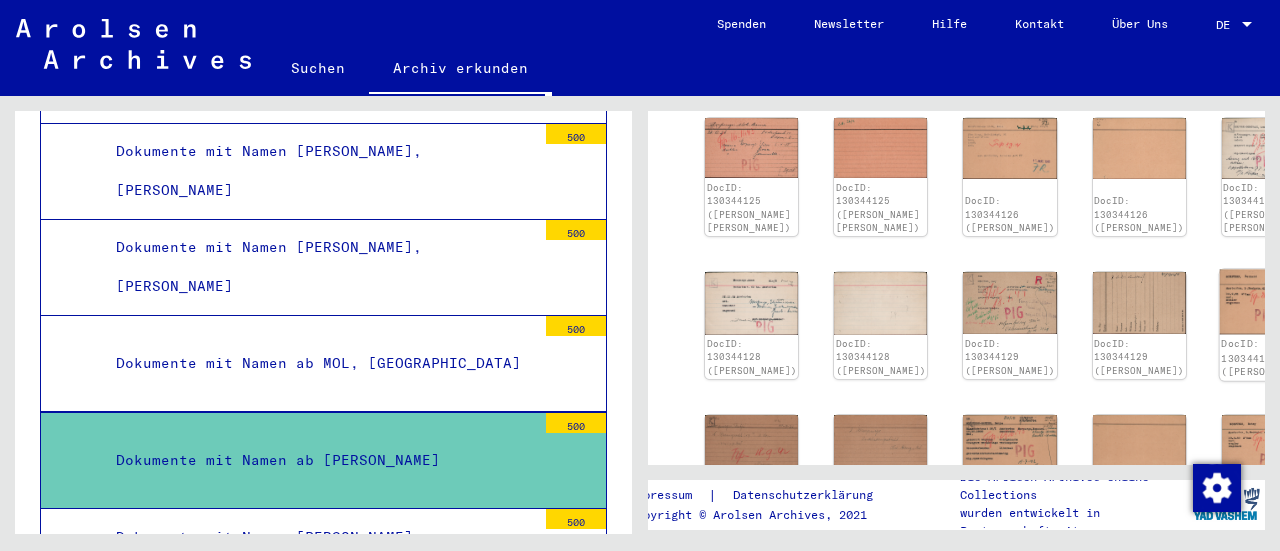 click 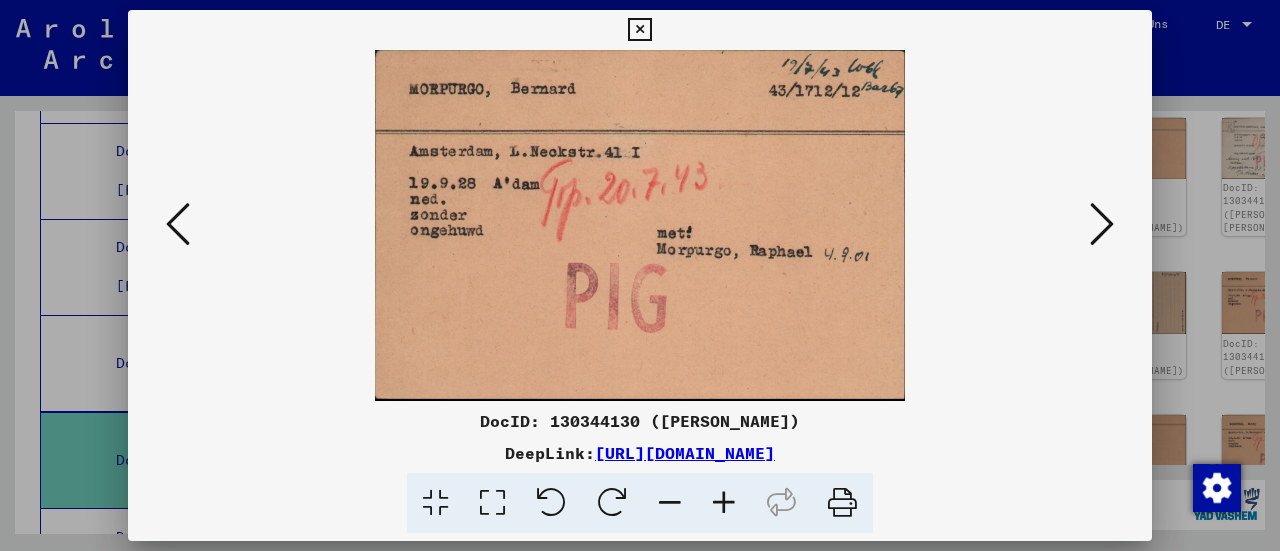 click at bounding box center (1102, 224) 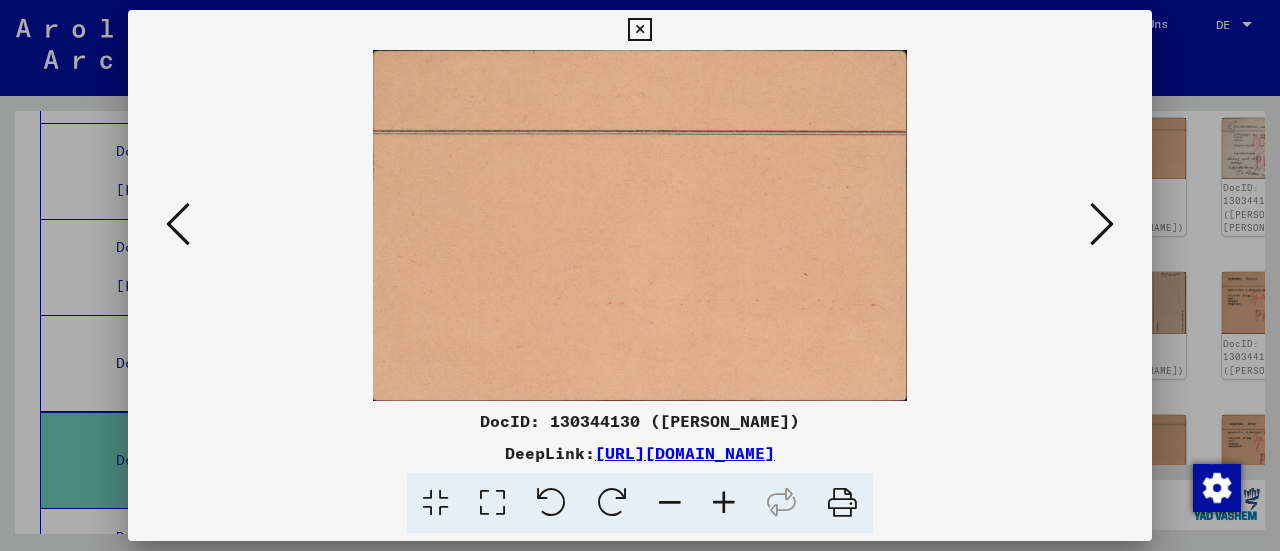 click at bounding box center (1102, 224) 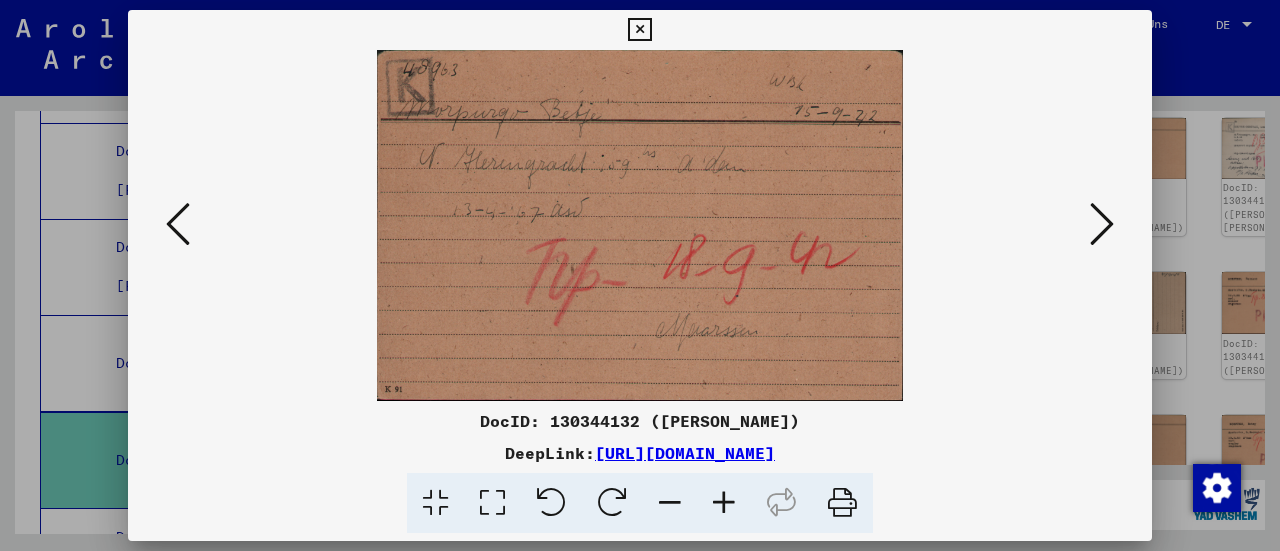 click at bounding box center (1102, 224) 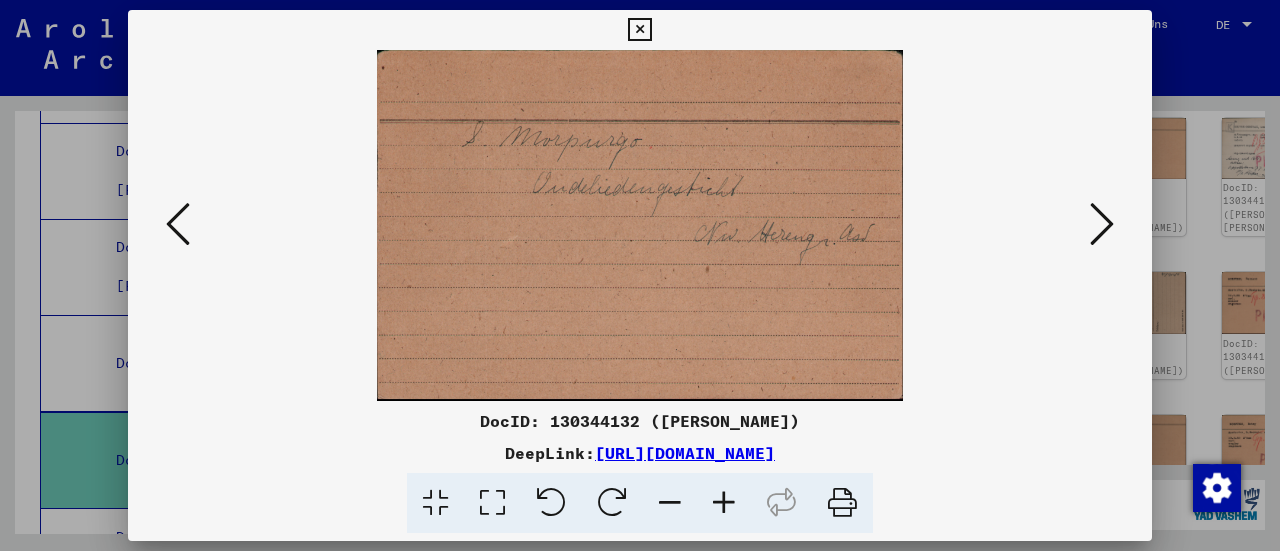 click at bounding box center [1102, 224] 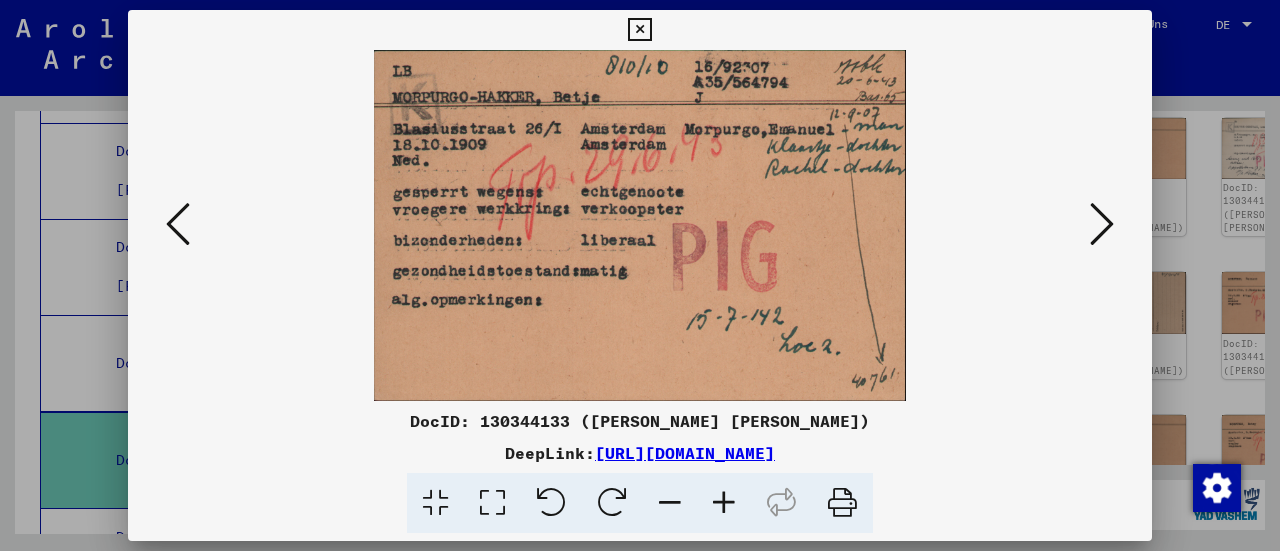 click at bounding box center (1102, 224) 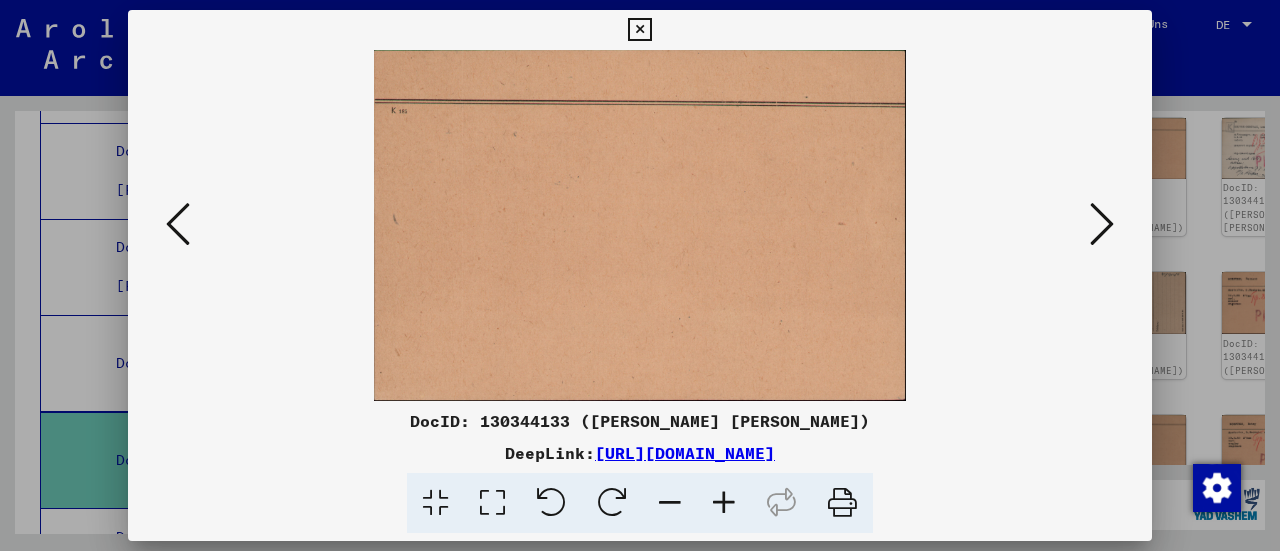 click at bounding box center [1102, 224] 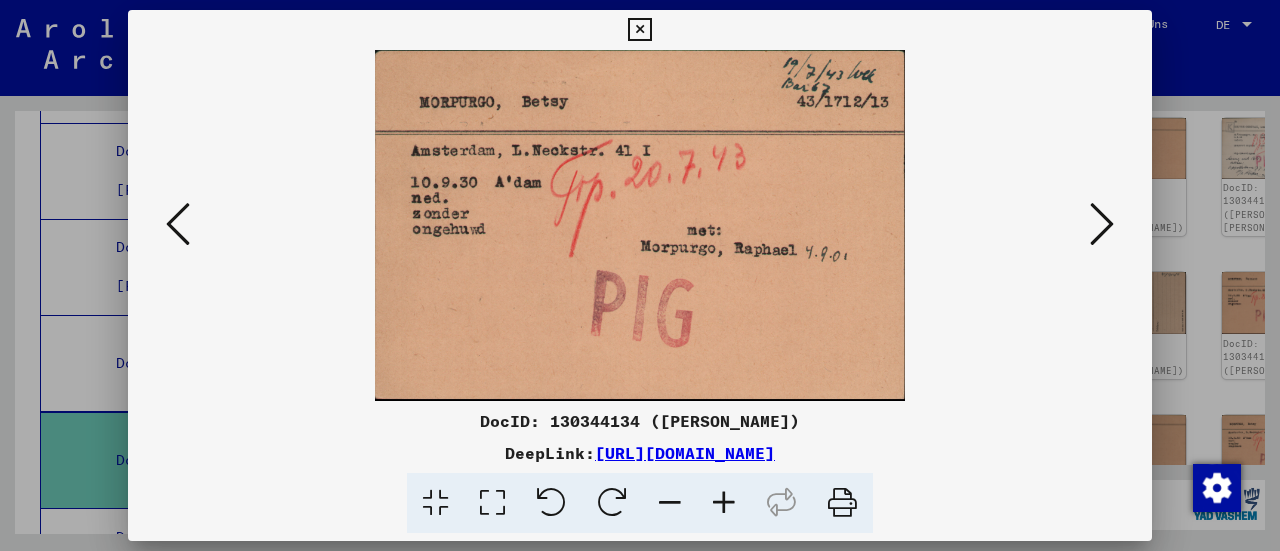 click at bounding box center (1102, 224) 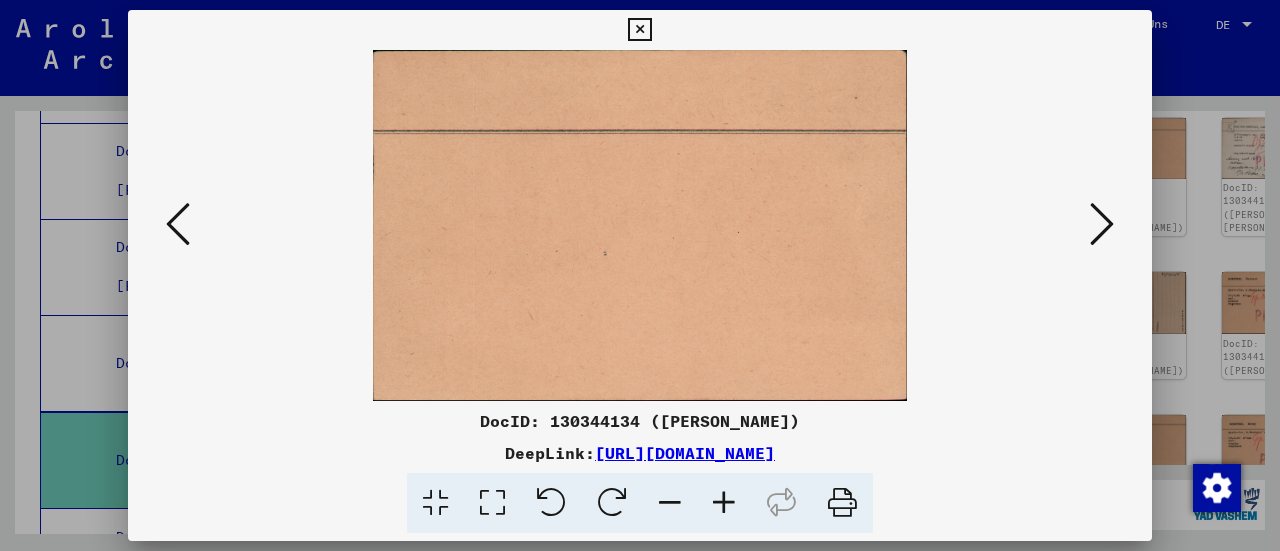 click at bounding box center [1102, 224] 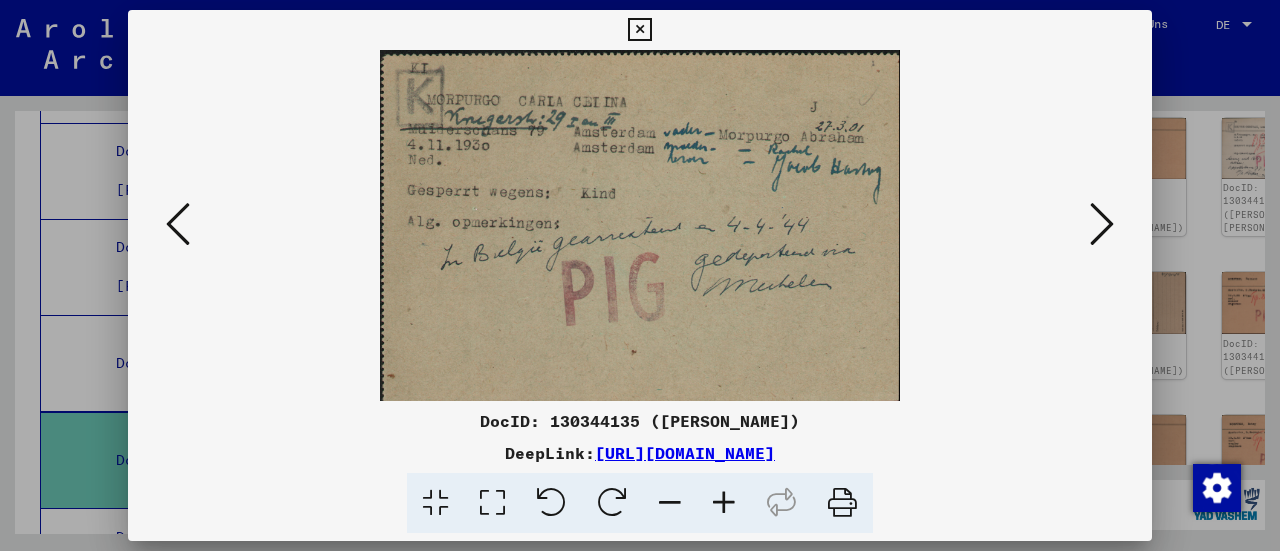 click at bounding box center (639, 30) 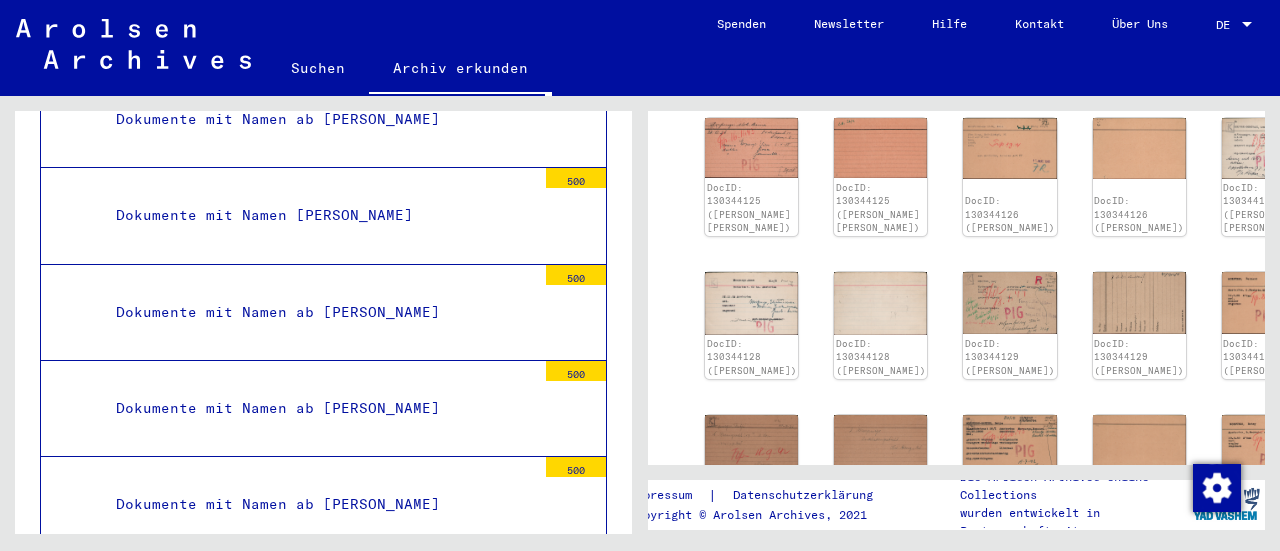 scroll, scrollTop: 13716, scrollLeft: 0, axis: vertical 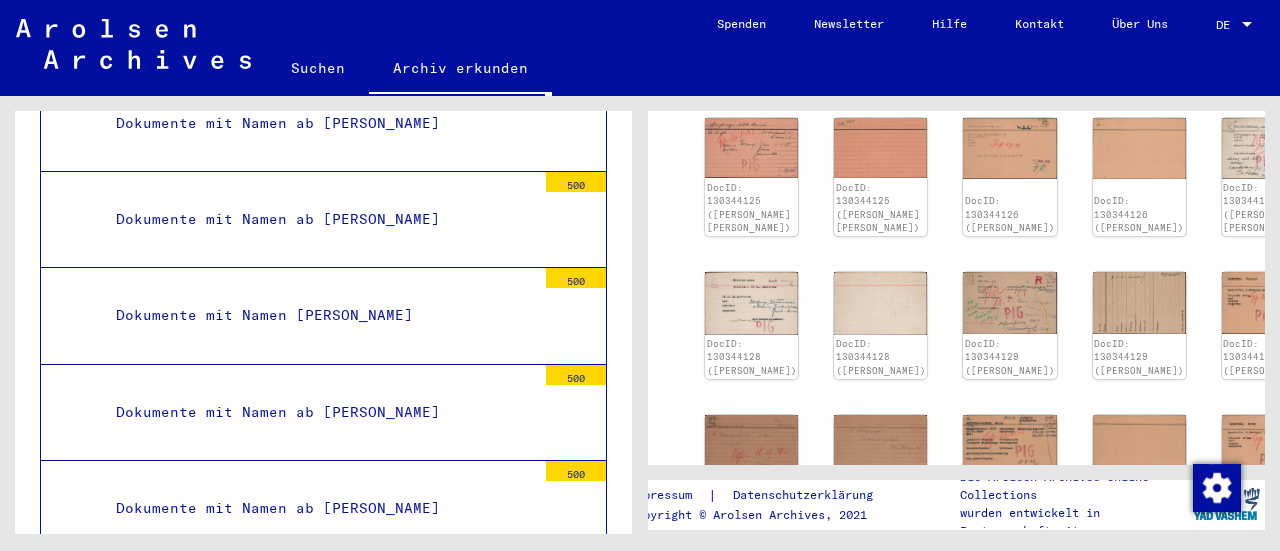click on "Dokumente mit Namen ab [PERSON_NAME]" at bounding box center [318, 412] 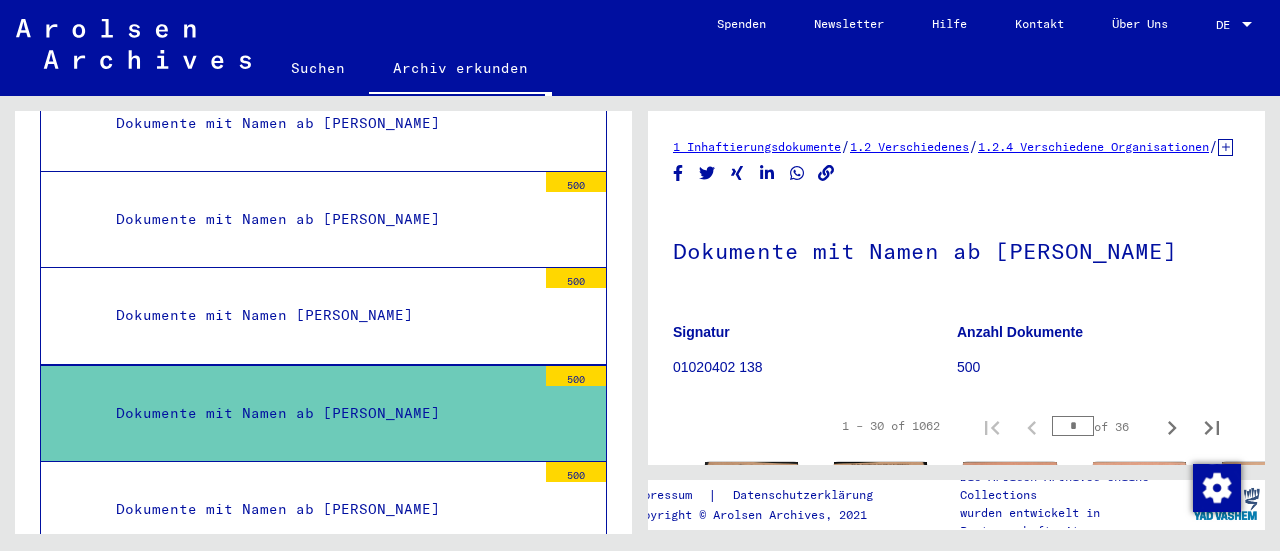 scroll, scrollTop: 300, scrollLeft: 0, axis: vertical 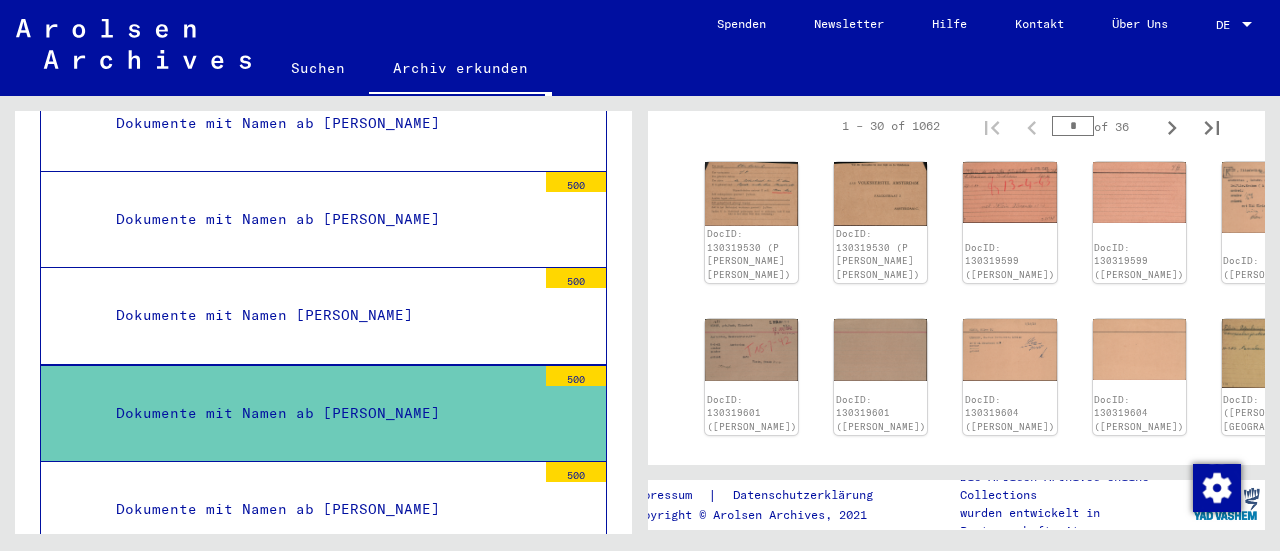 click on "*" at bounding box center [1073, 126] 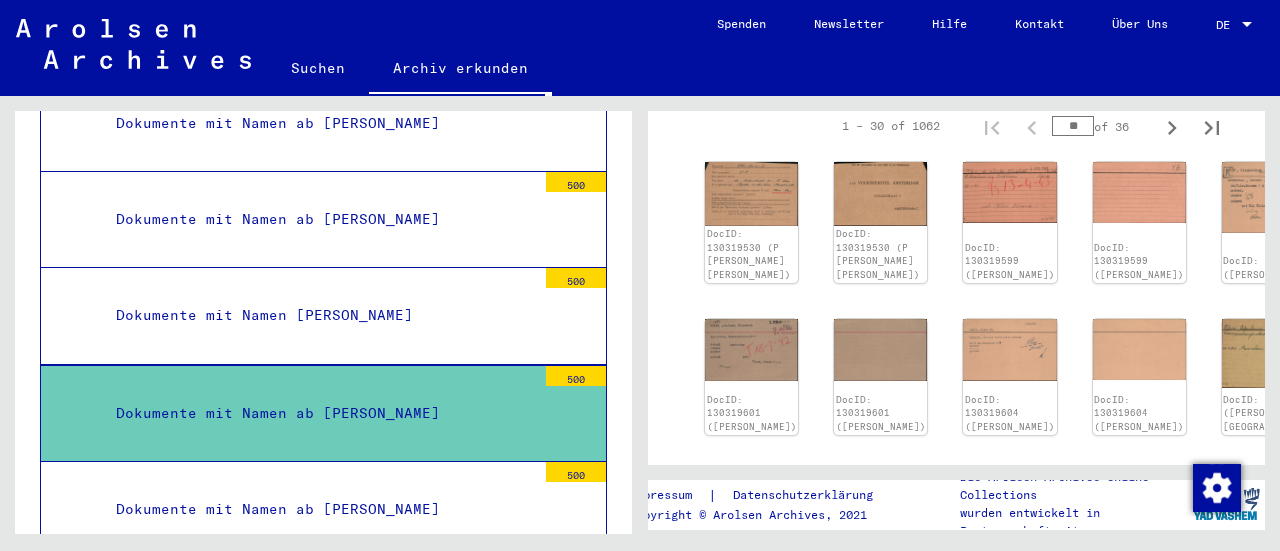 type on "**" 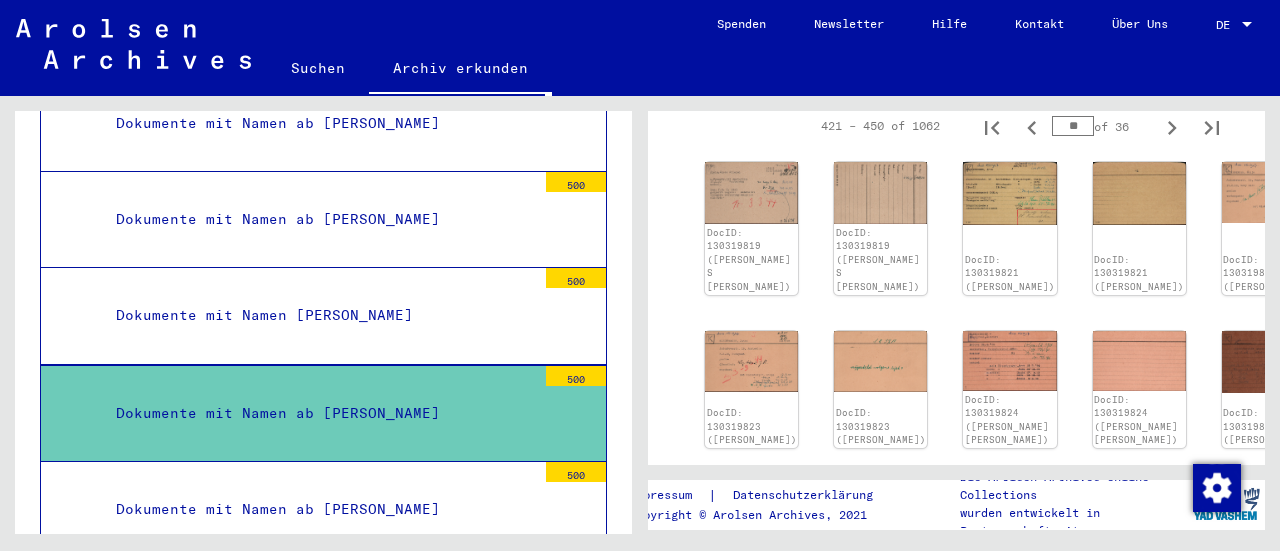 click on "**" at bounding box center [1073, 126] 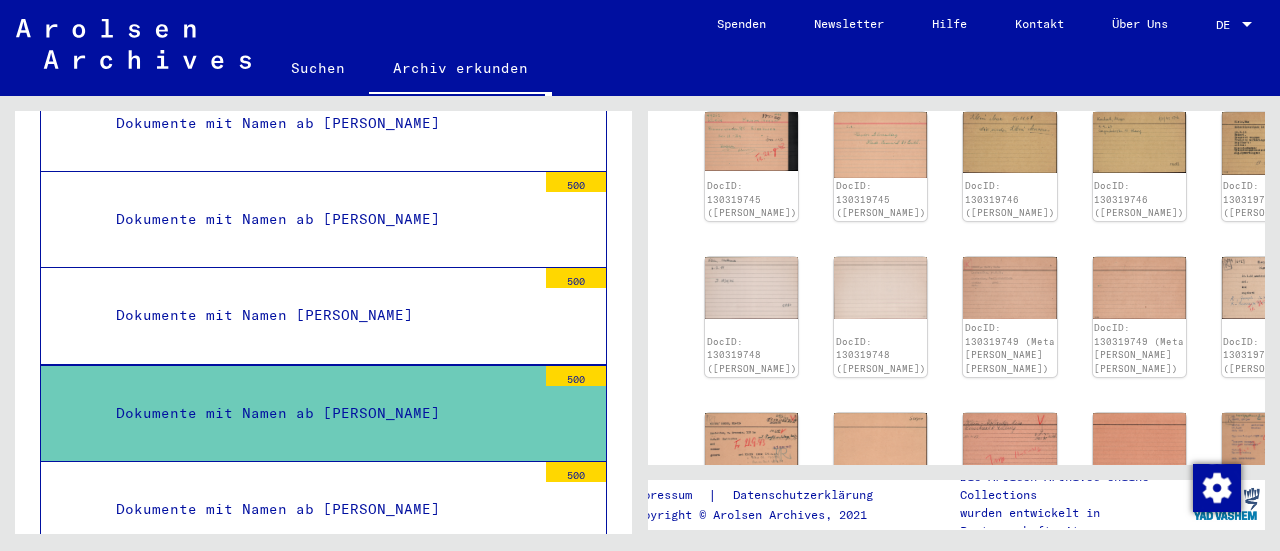 scroll, scrollTop: 900, scrollLeft: 0, axis: vertical 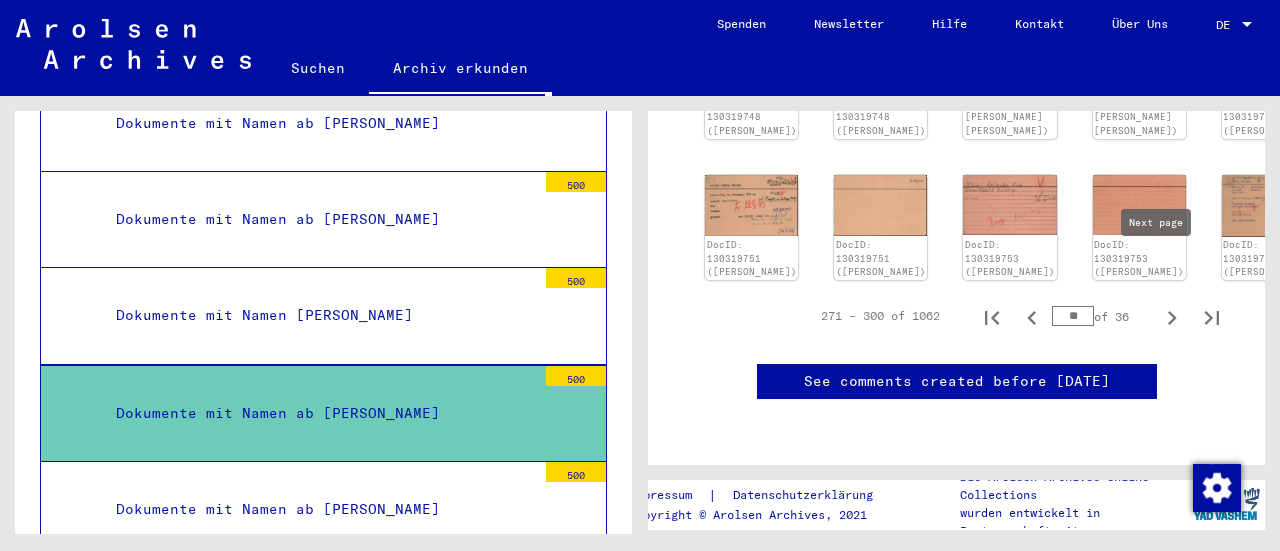 click 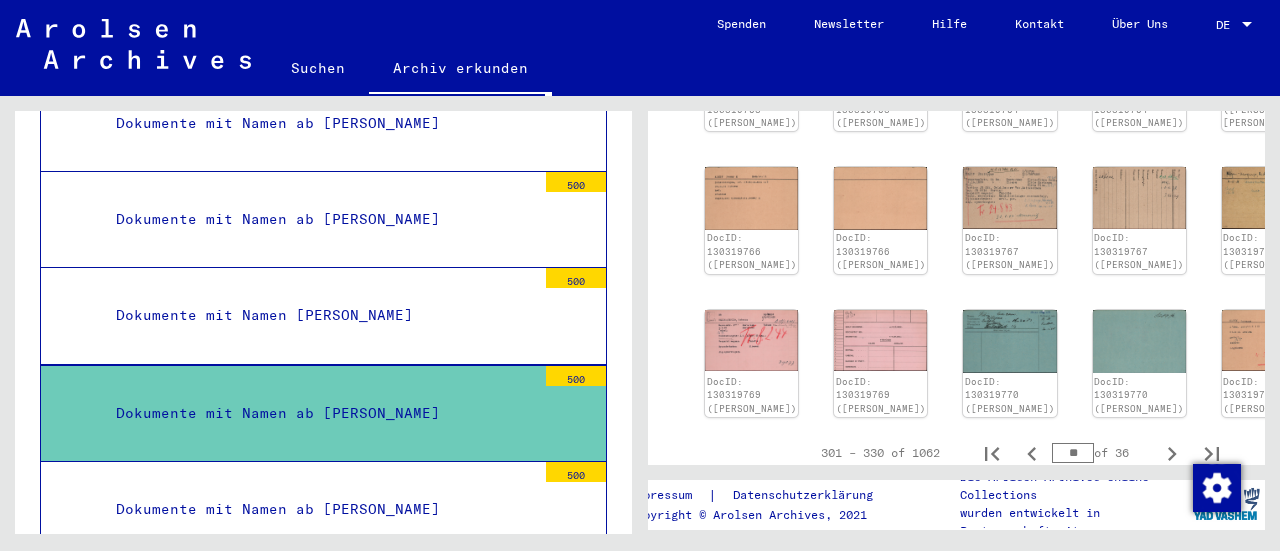 scroll, scrollTop: 738, scrollLeft: 0, axis: vertical 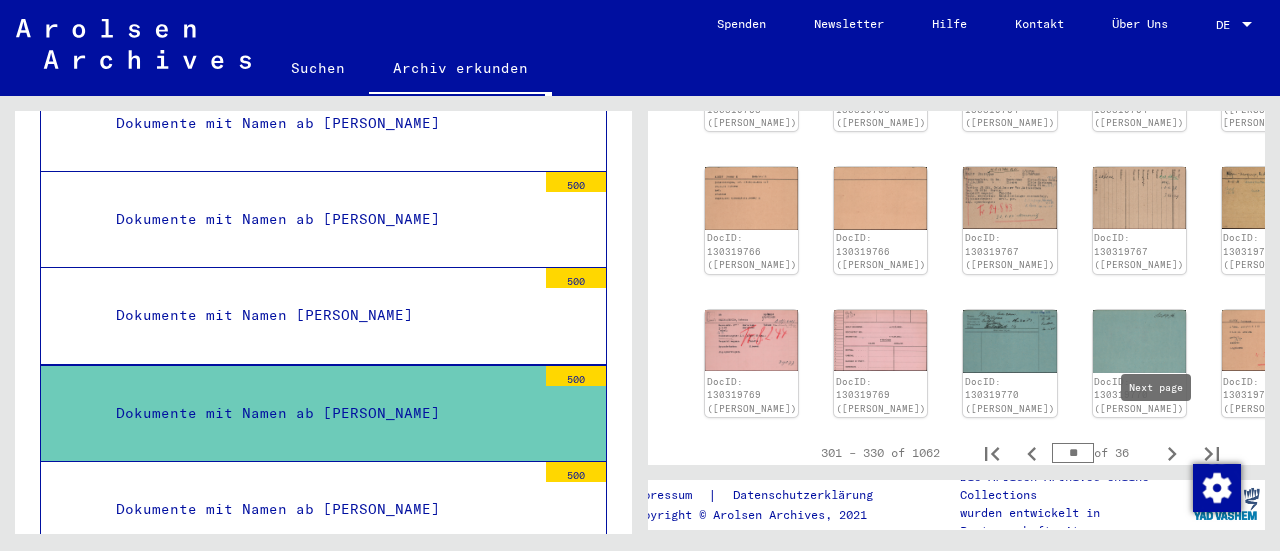 click 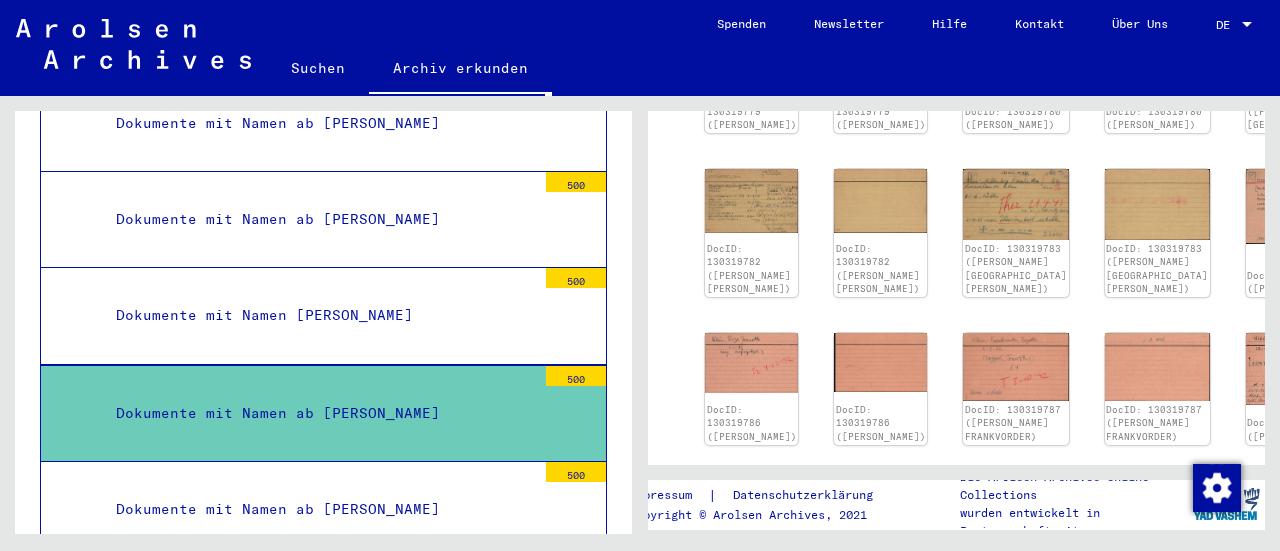 scroll, scrollTop: 838, scrollLeft: 0, axis: vertical 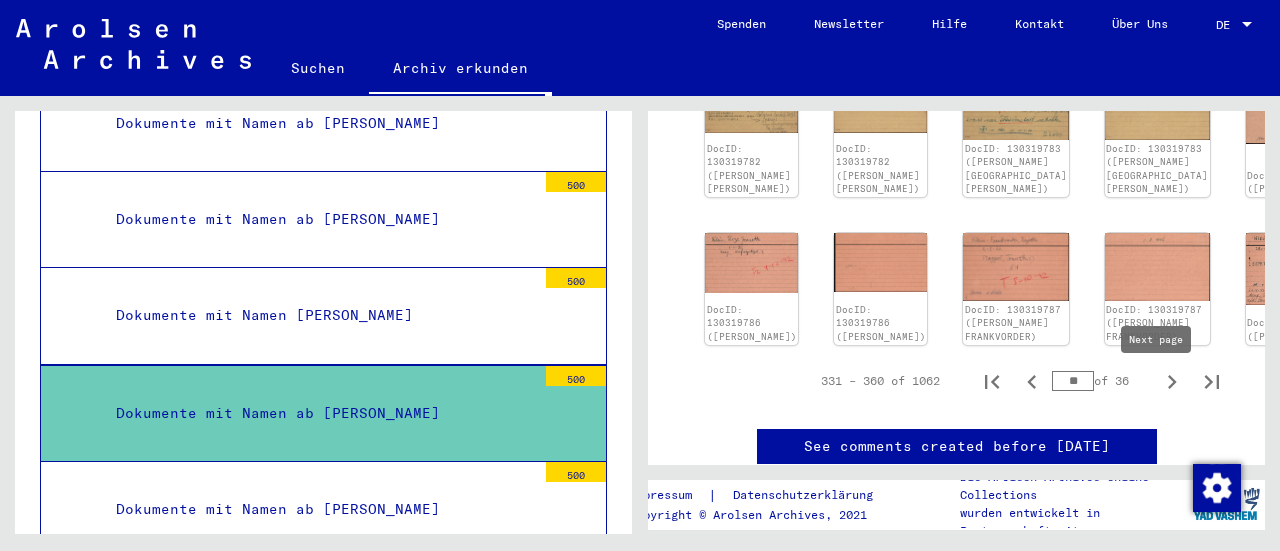 click 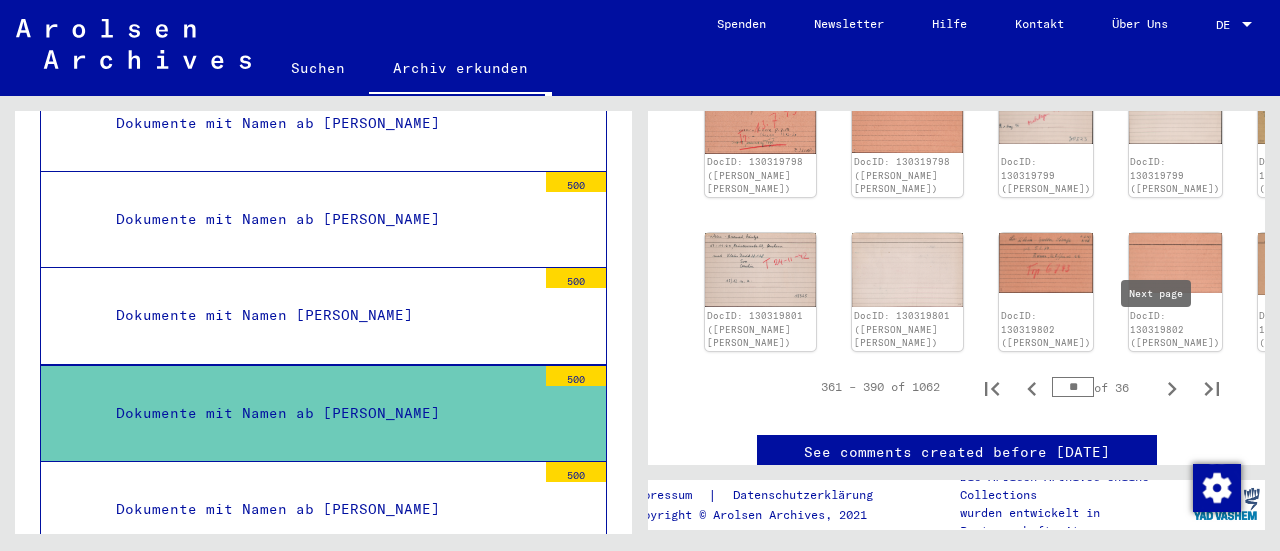 click 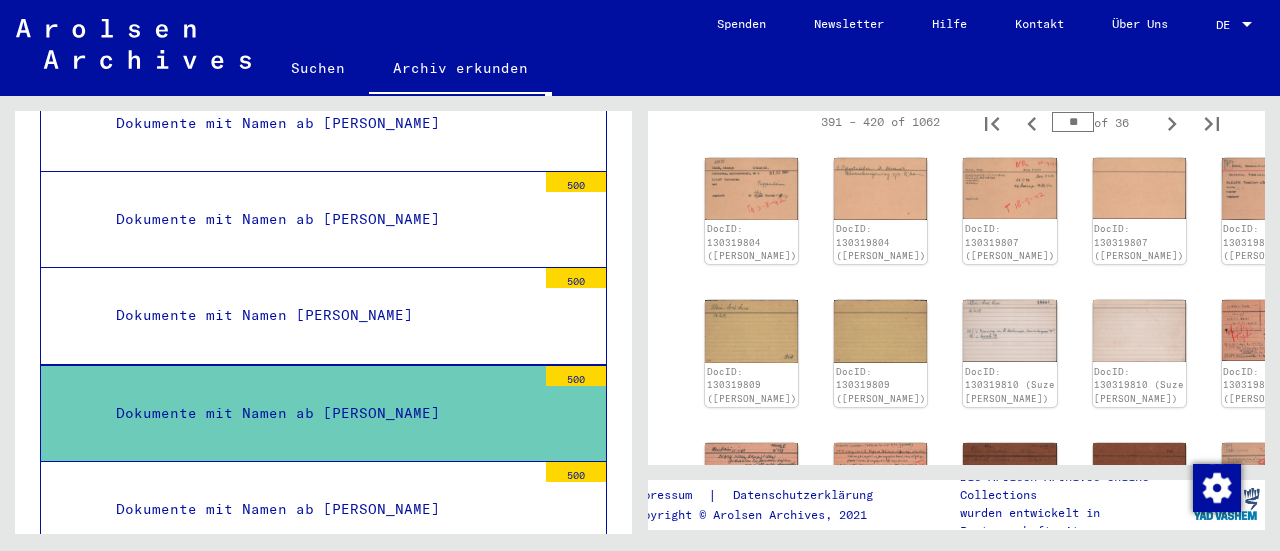 scroll, scrollTop: 273, scrollLeft: 0, axis: vertical 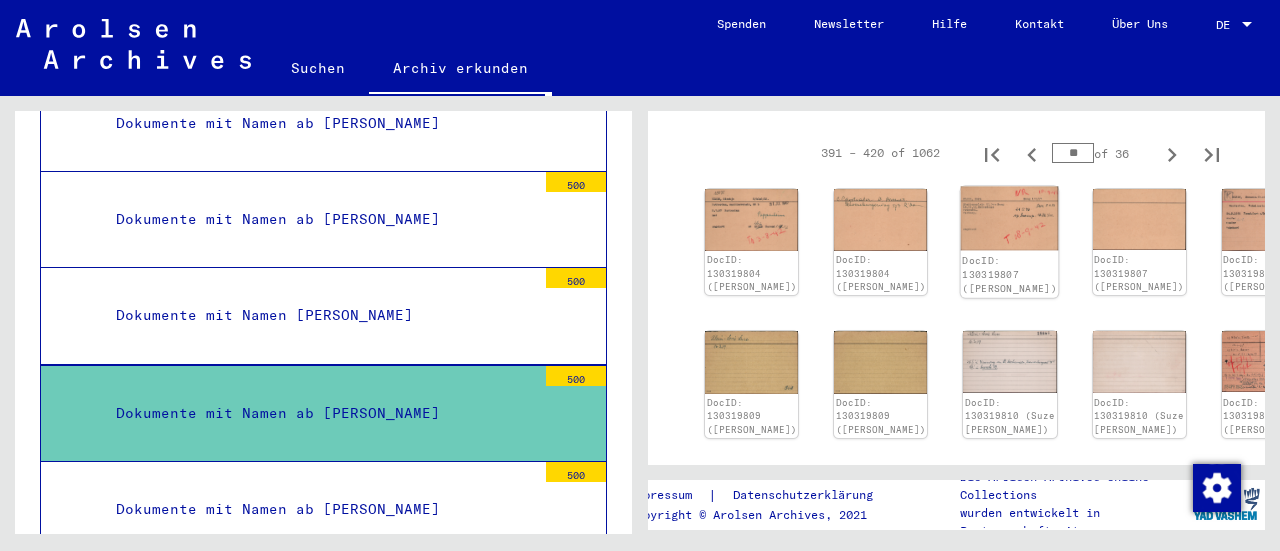 click 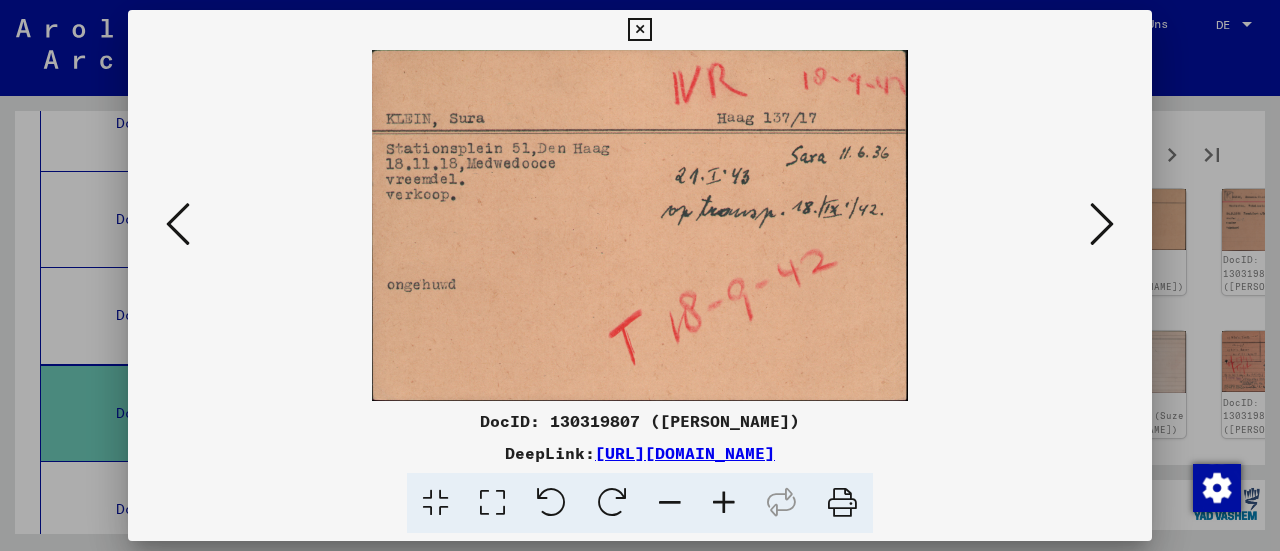 click at bounding box center [639, 30] 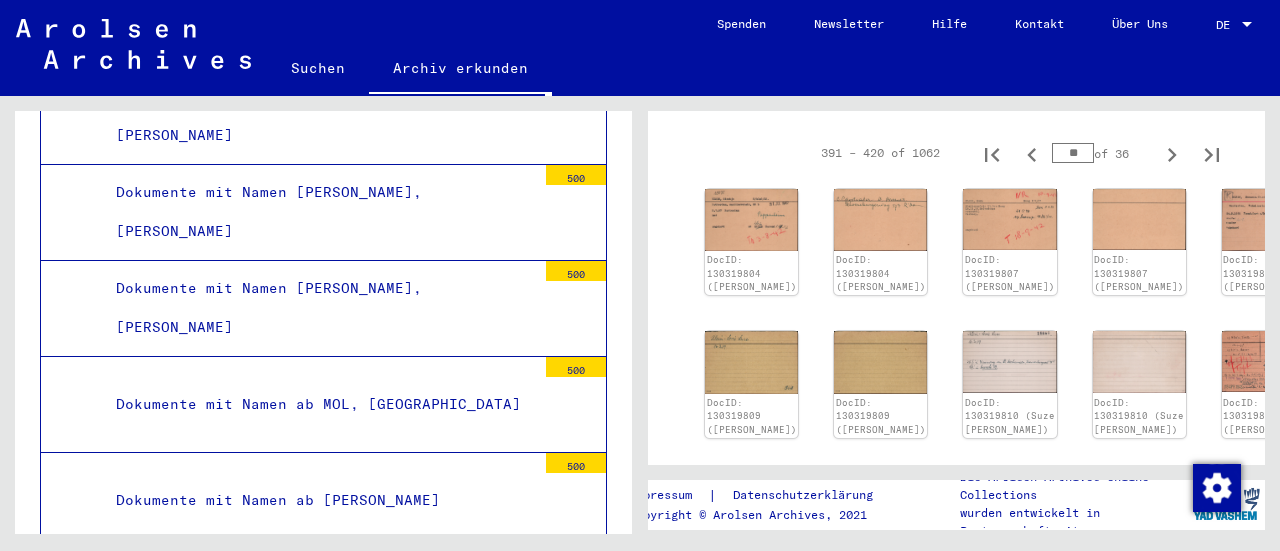scroll, scrollTop: 17516, scrollLeft: 0, axis: vertical 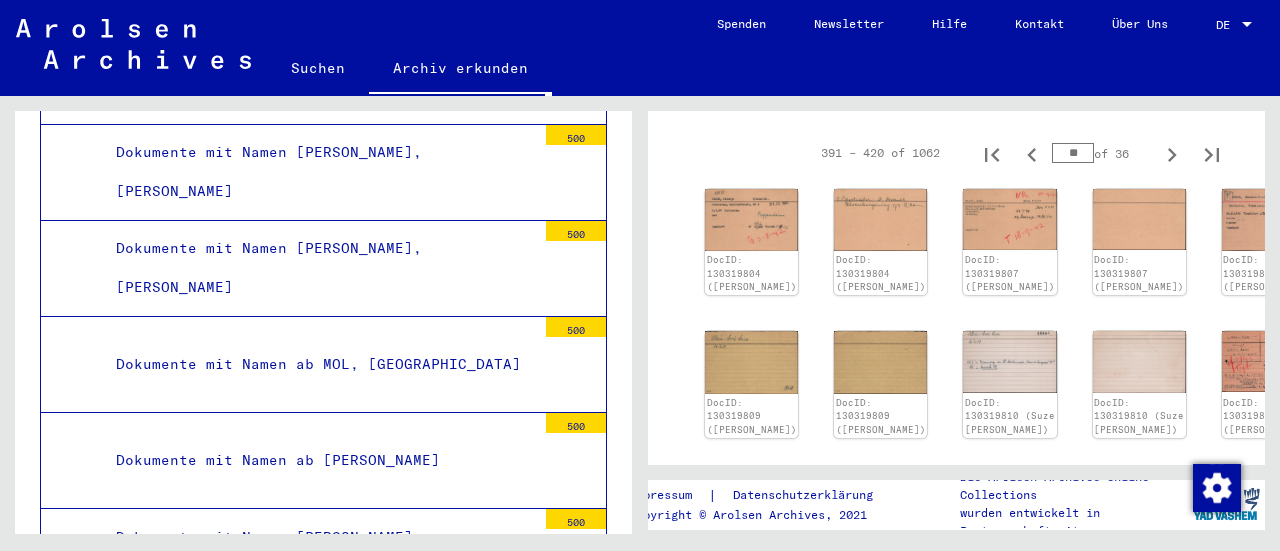 click on "Dokumente mit Namen ab [PERSON_NAME] 500" at bounding box center [323, 461] 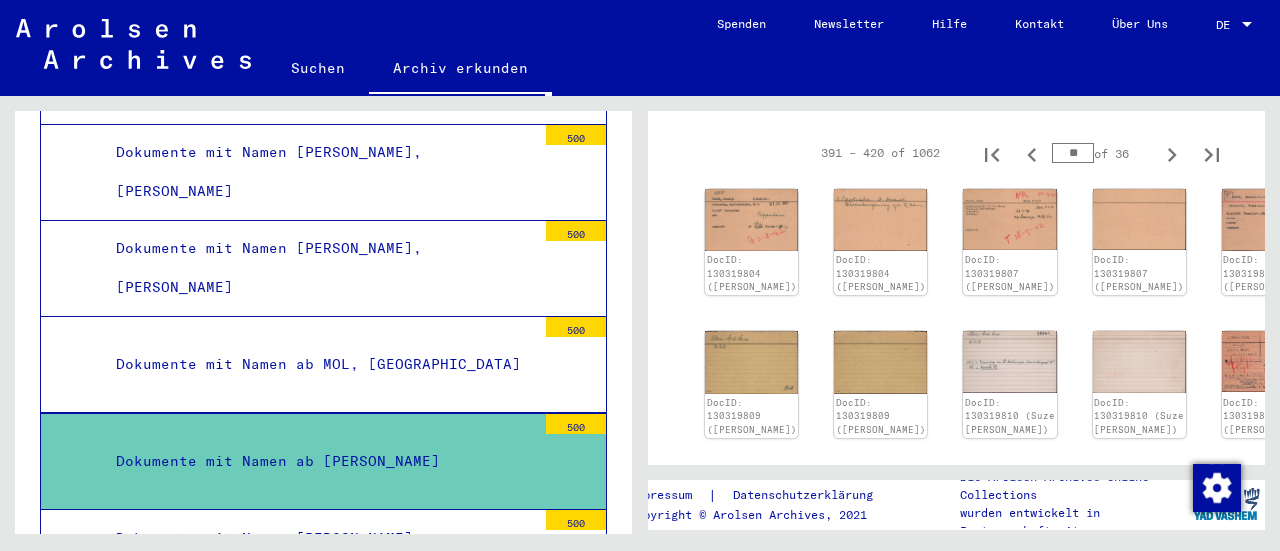 click on "Dokumente mit Namen ab [PERSON_NAME]" at bounding box center (318, 461) 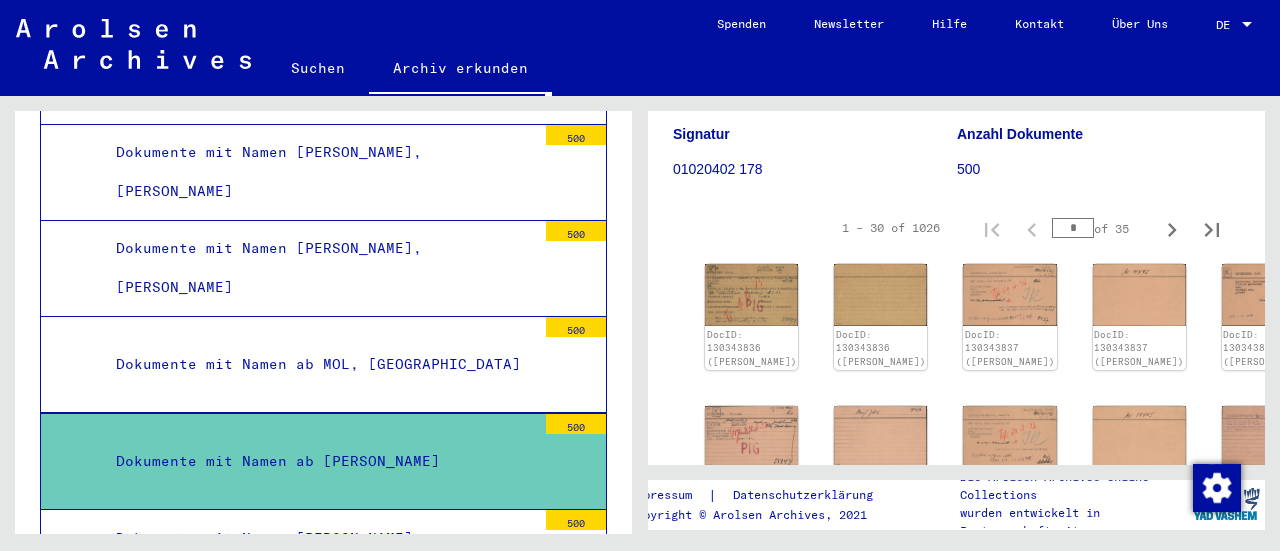 scroll, scrollTop: 200, scrollLeft: 0, axis: vertical 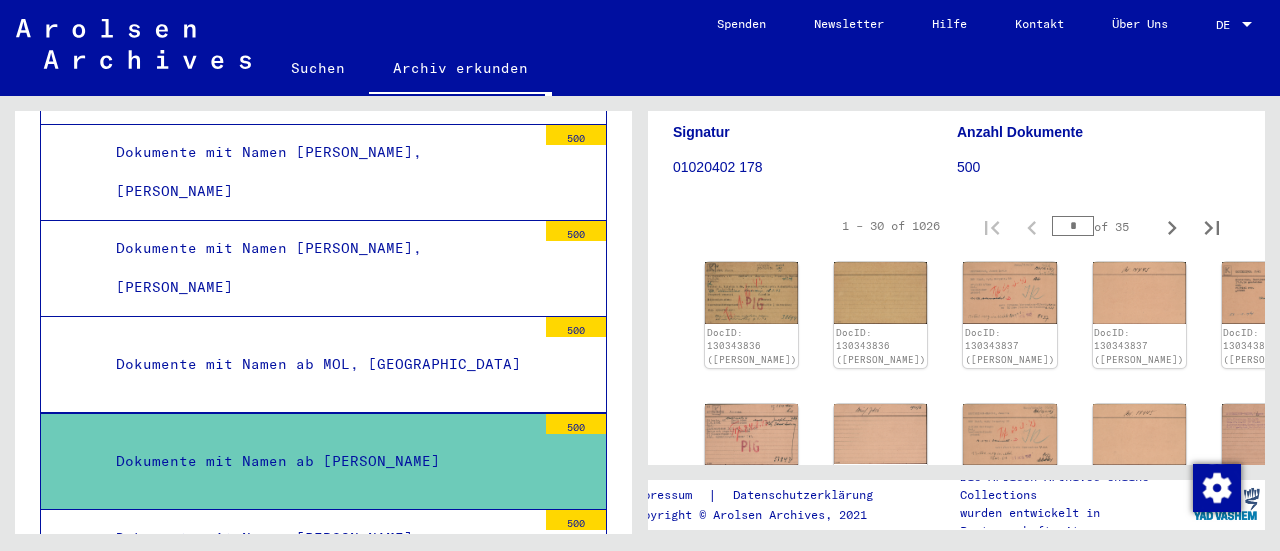 click on "*" at bounding box center [1073, 226] 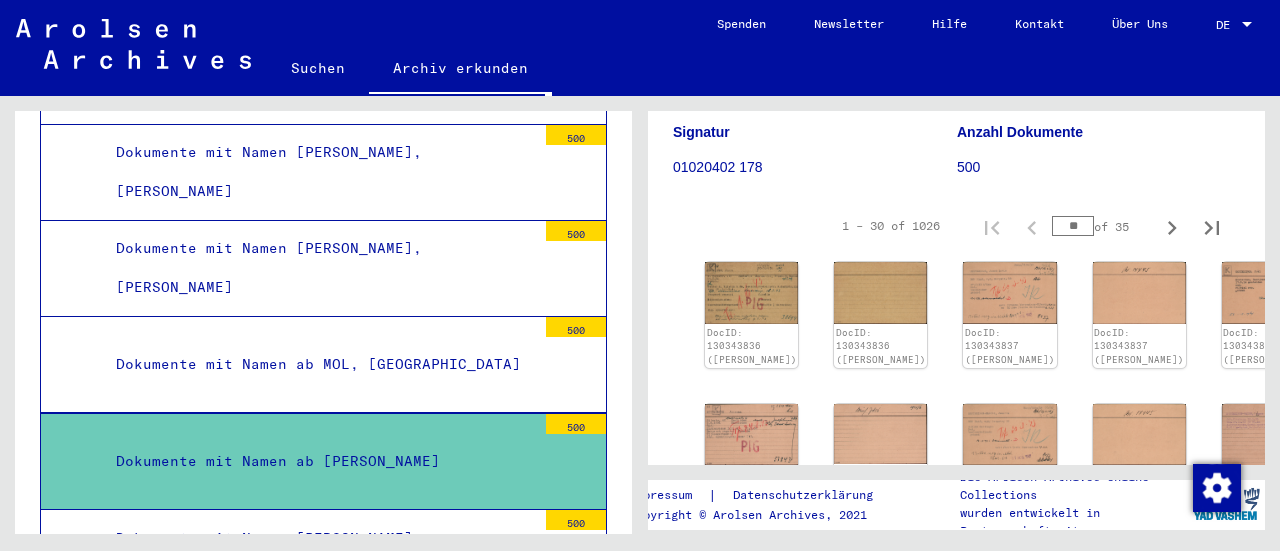 type on "**" 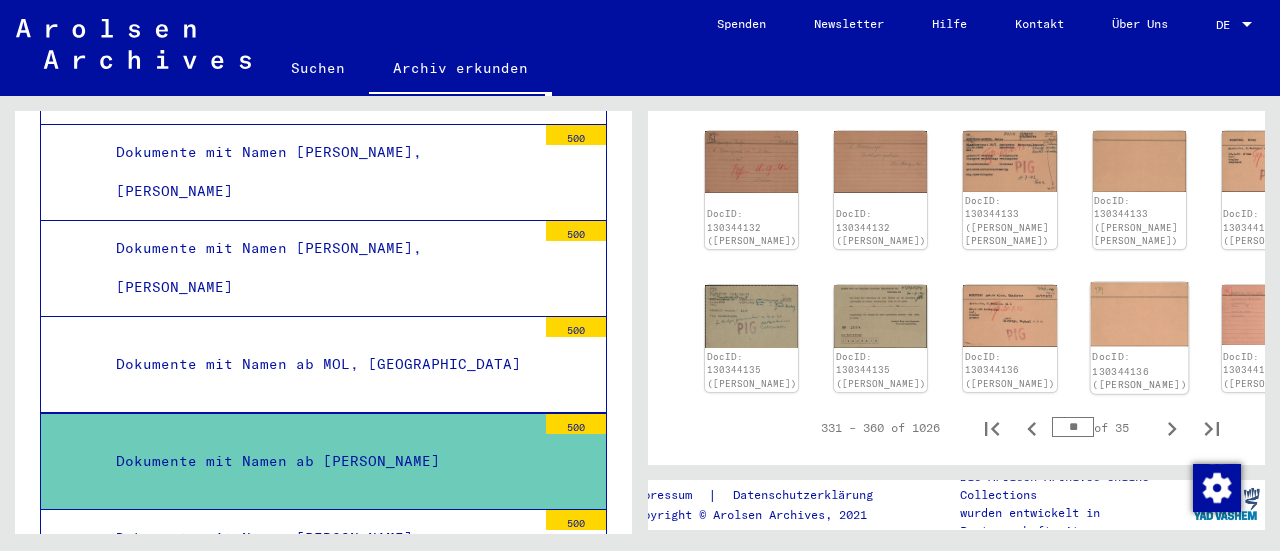 scroll, scrollTop: 800, scrollLeft: 0, axis: vertical 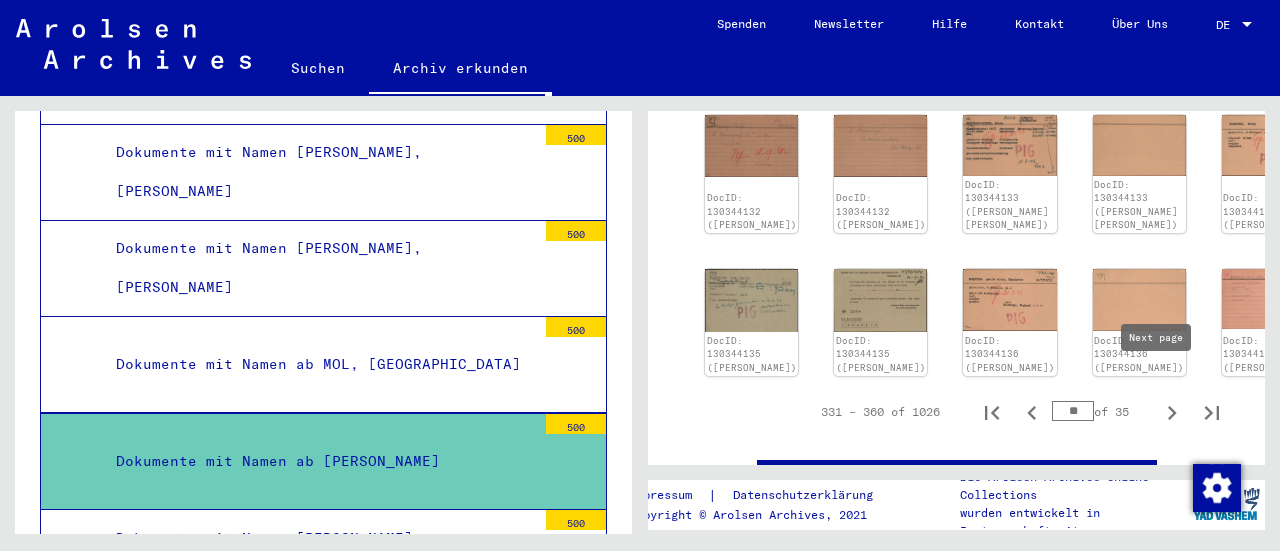 click 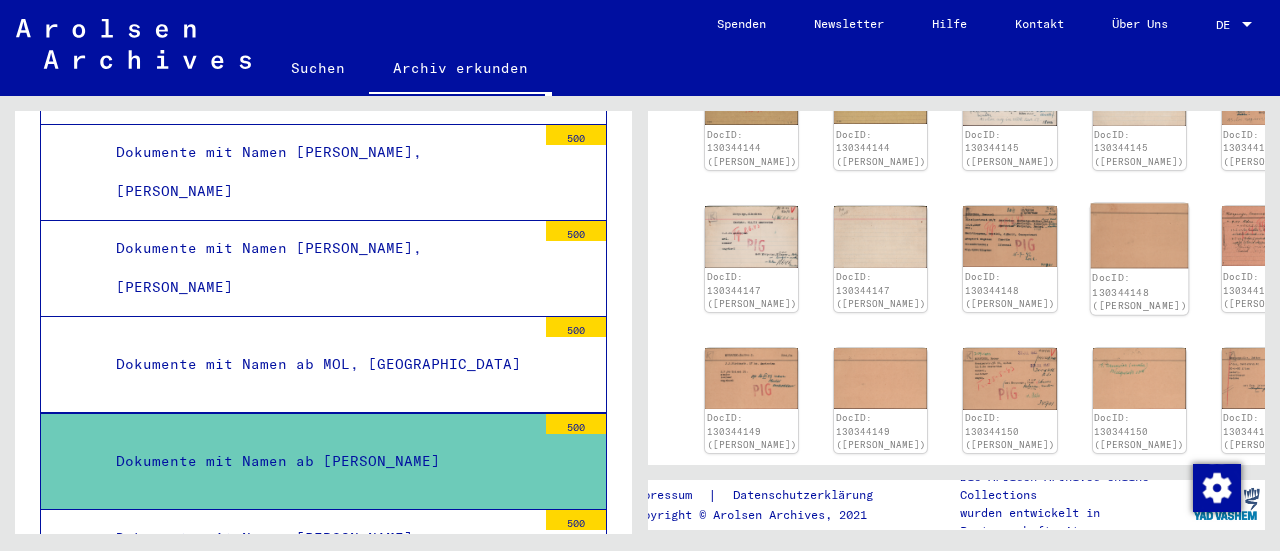 scroll, scrollTop: 725, scrollLeft: 0, axis: vertical 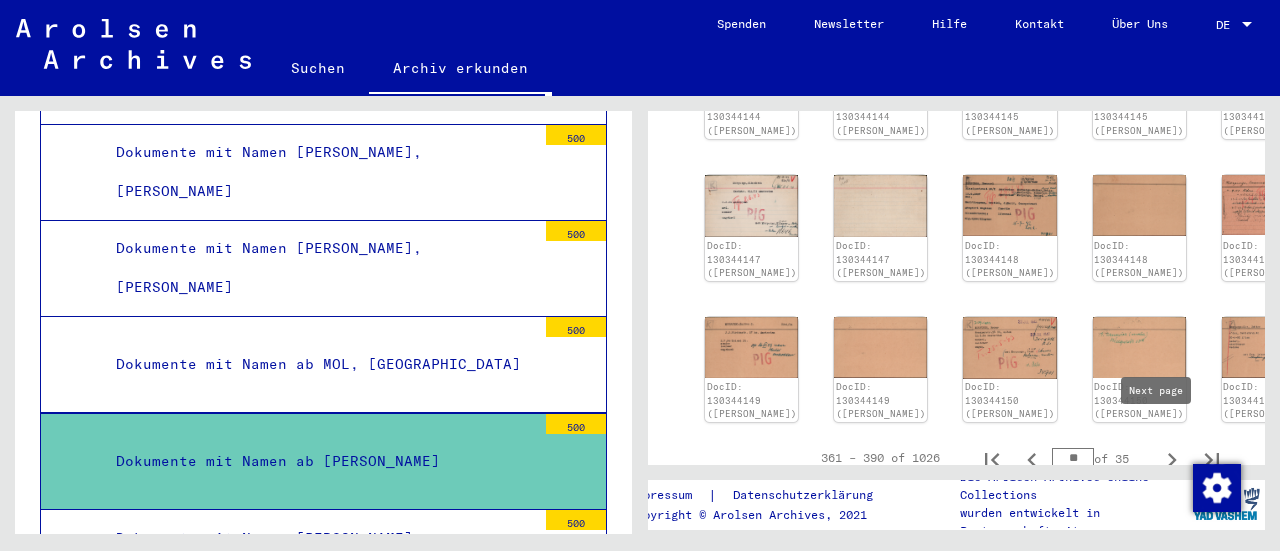 click 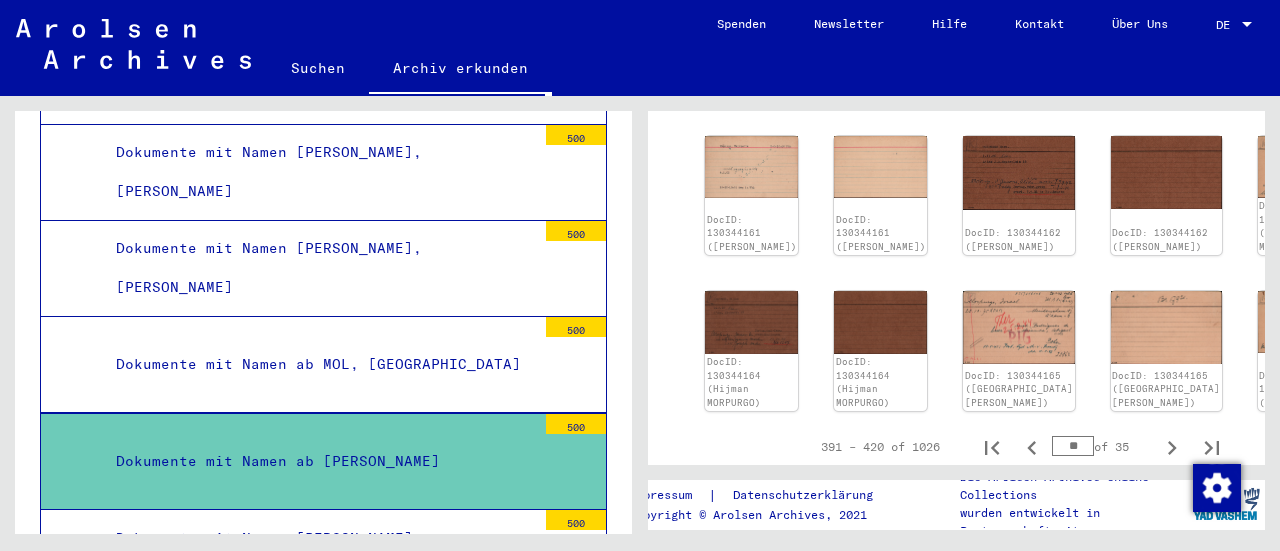 scroll, scrollTop: 825, scrollLeft: 0, axis: vertical 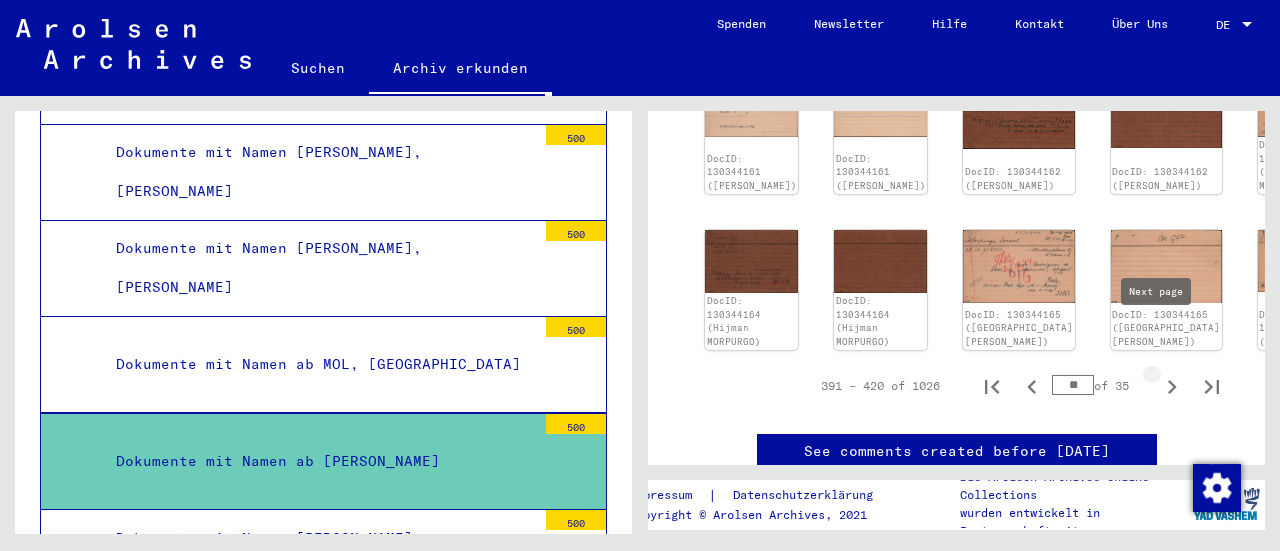 click 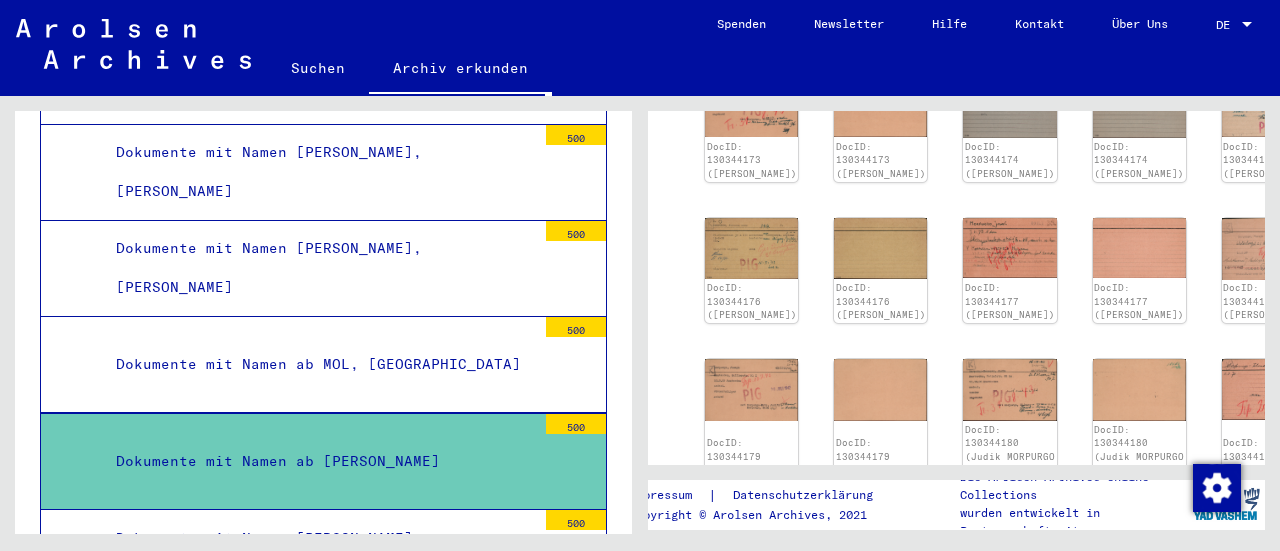 scroll, scrollTop: 764, scrollLeft: 0, axis: vertical 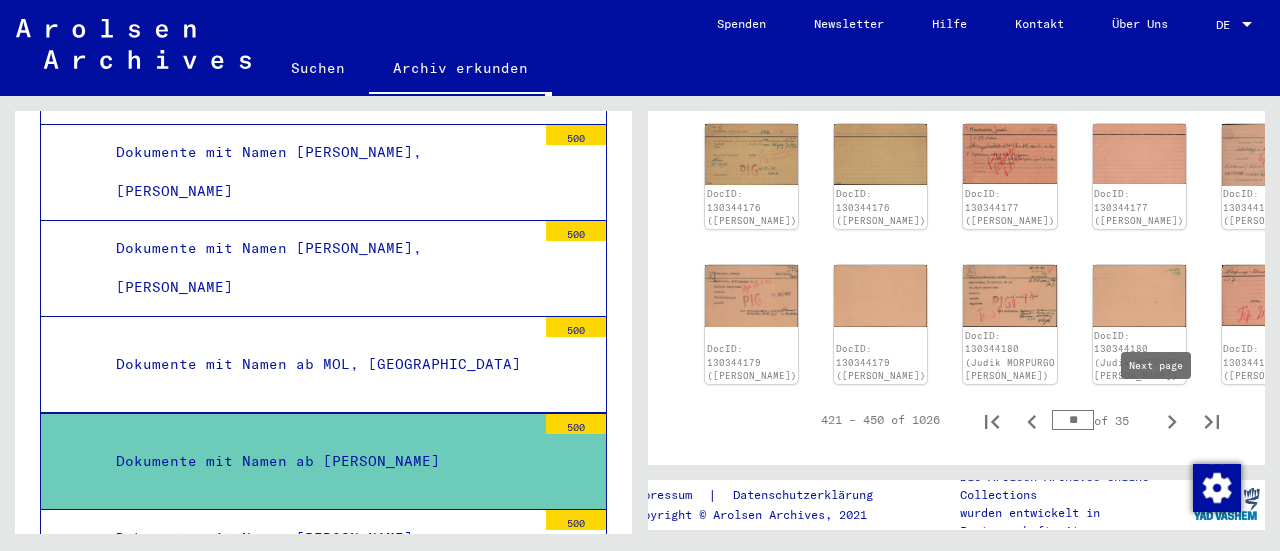 click 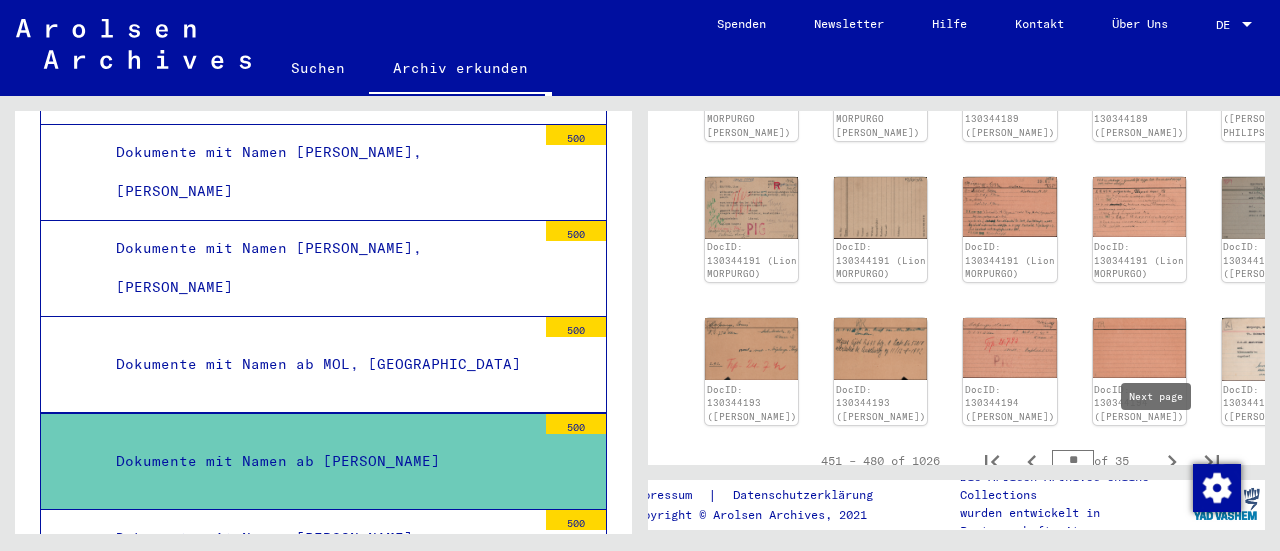 click 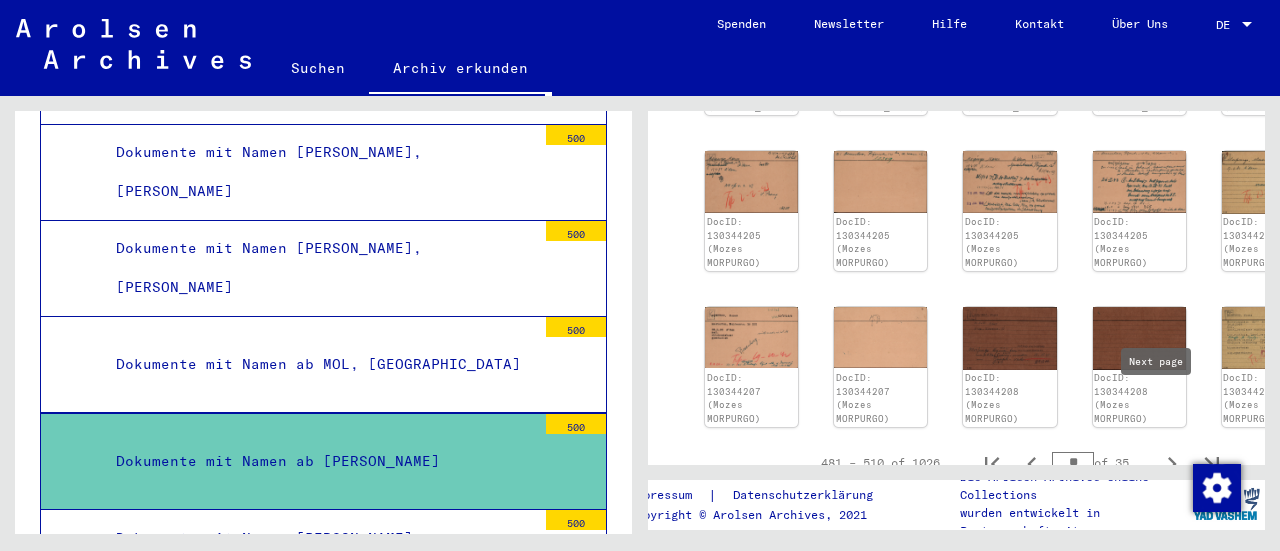 click 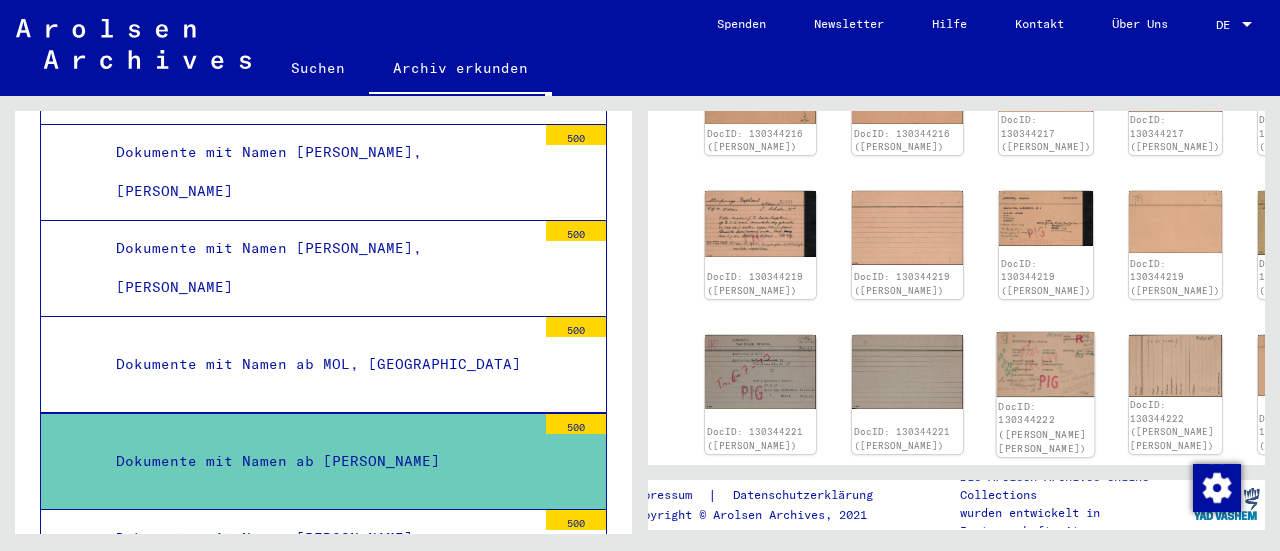 scroll, scrollTop: 764, scrollLeft: 0, axis: vertical 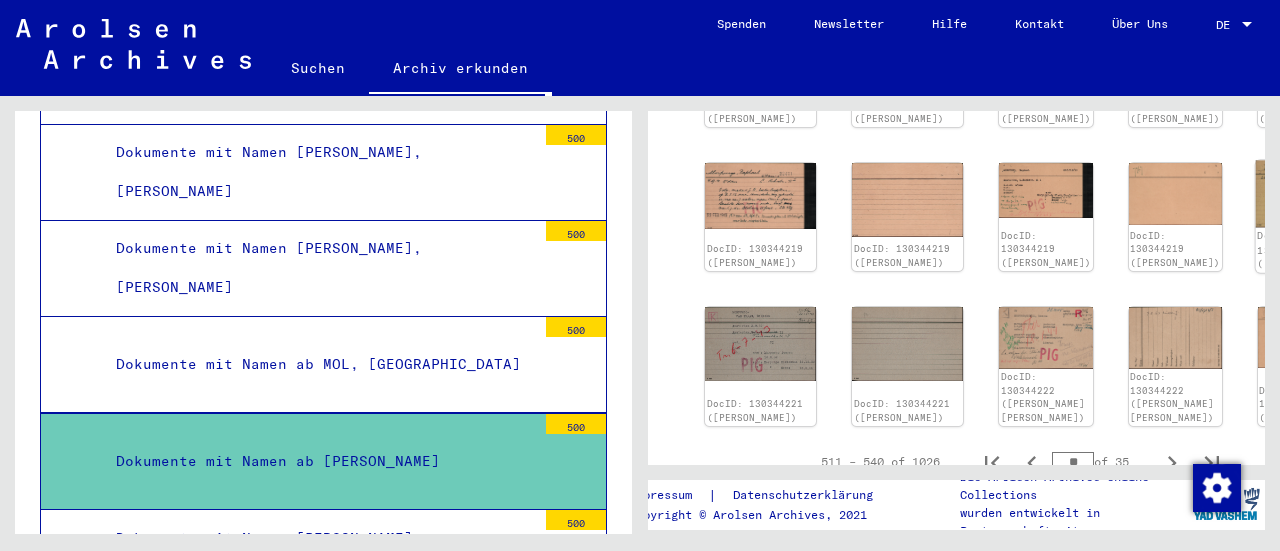 click 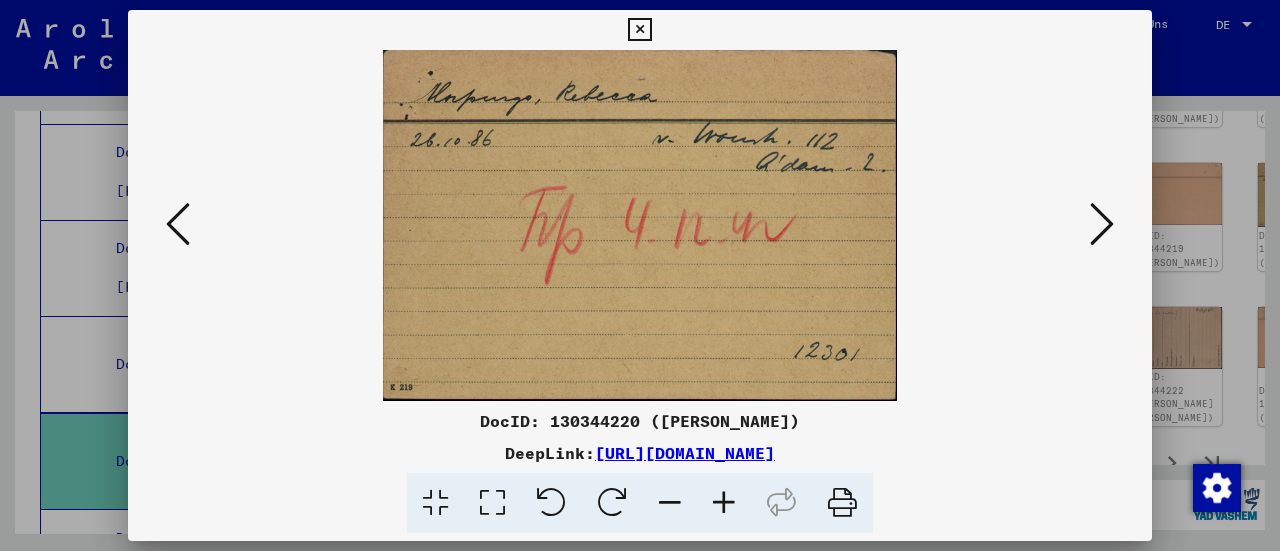 click at bounding box center [1102, 224] 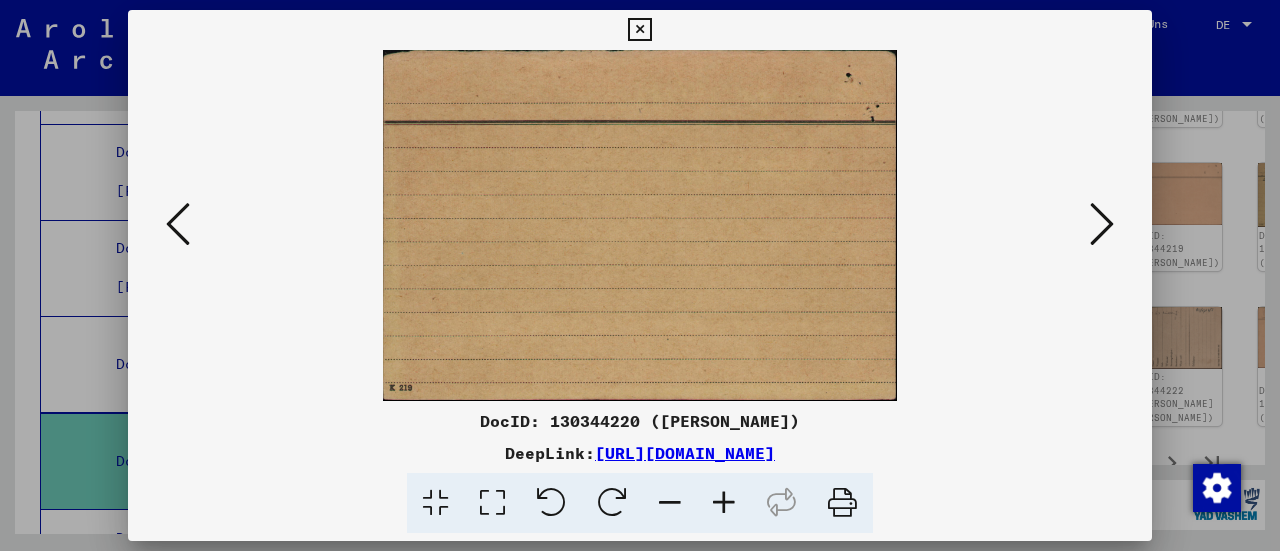 click at bounding box center (1102, 224) 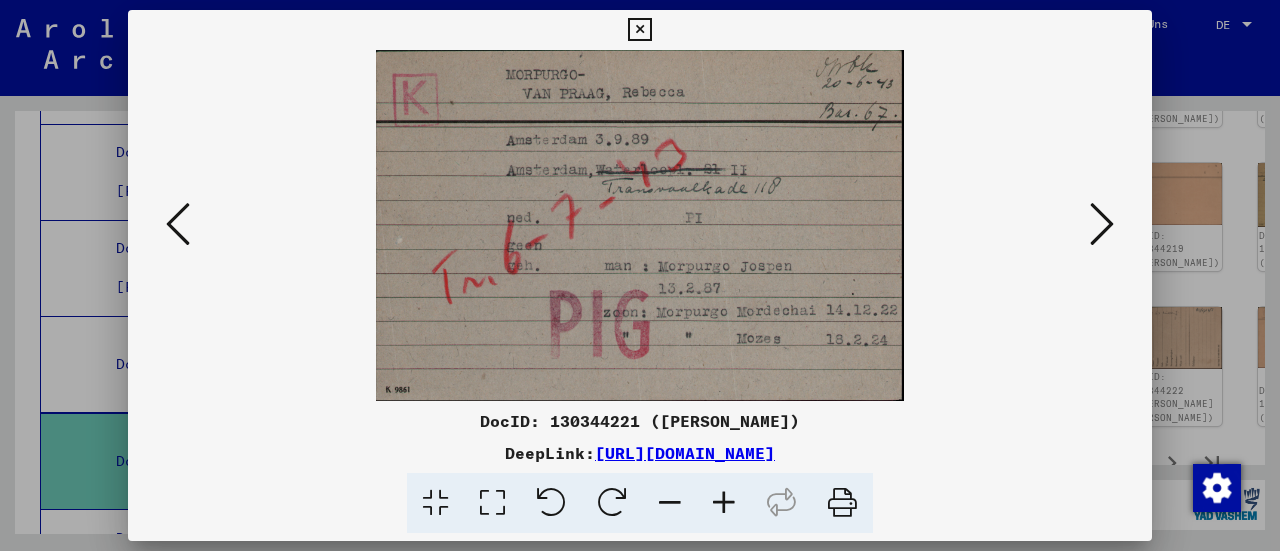 click at bounding box center [1102, 224] 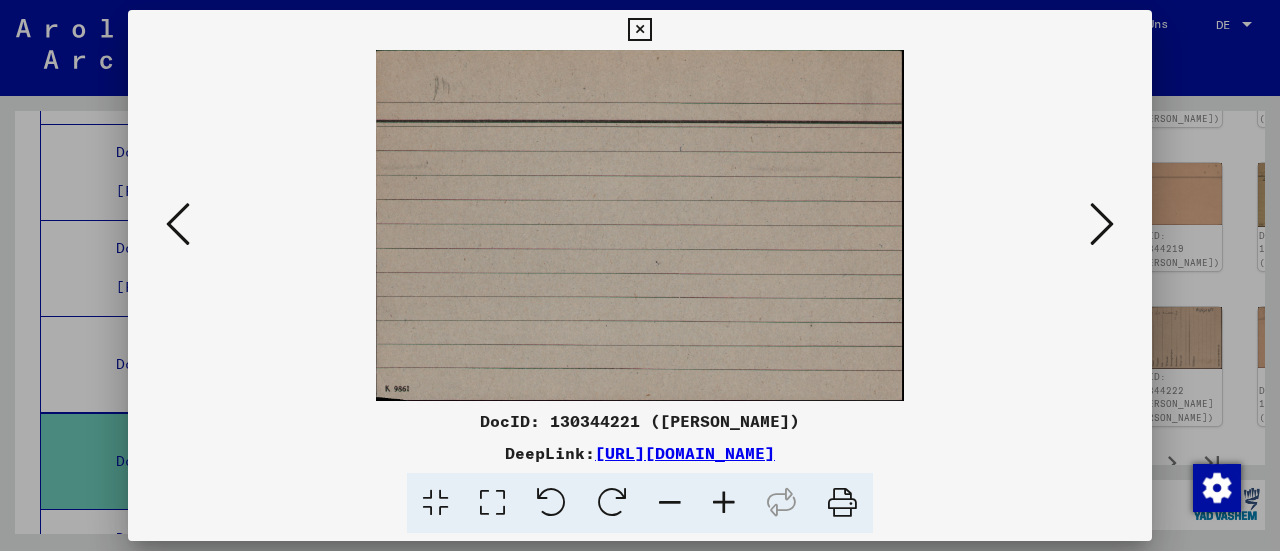 click at bounding box center [1102, 224] 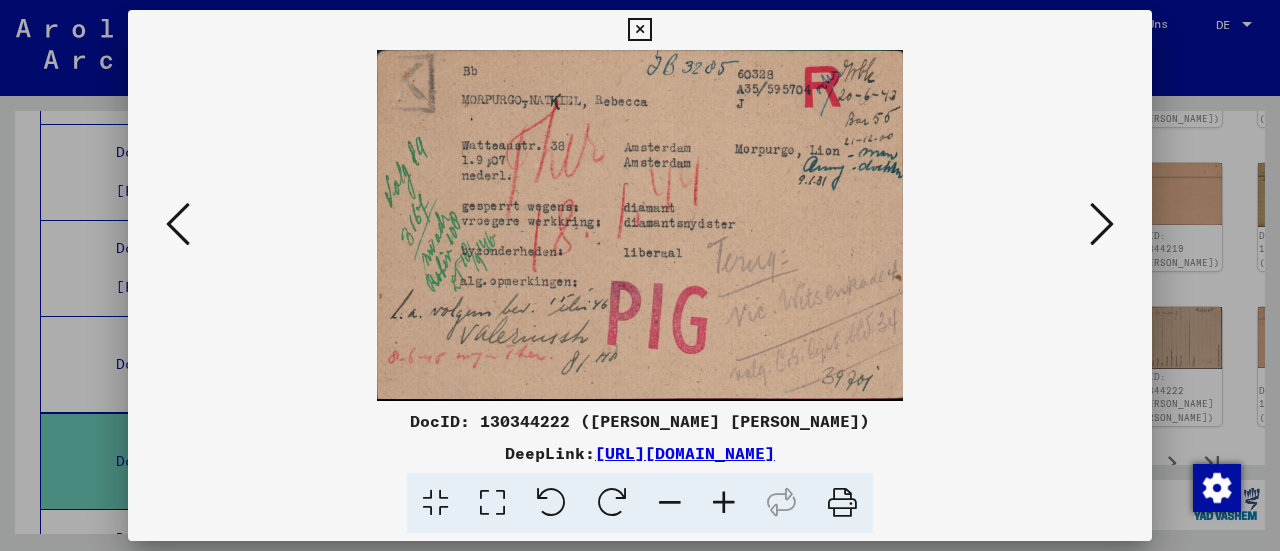 click at bounding box center (1102, 224) 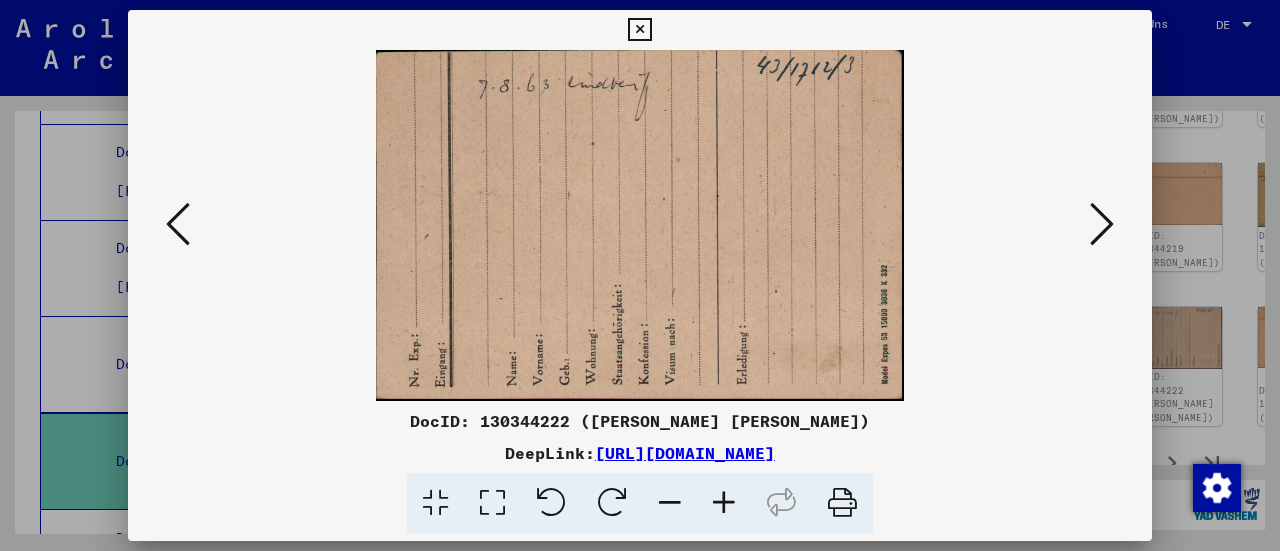click at bounding box center [1102, 224] 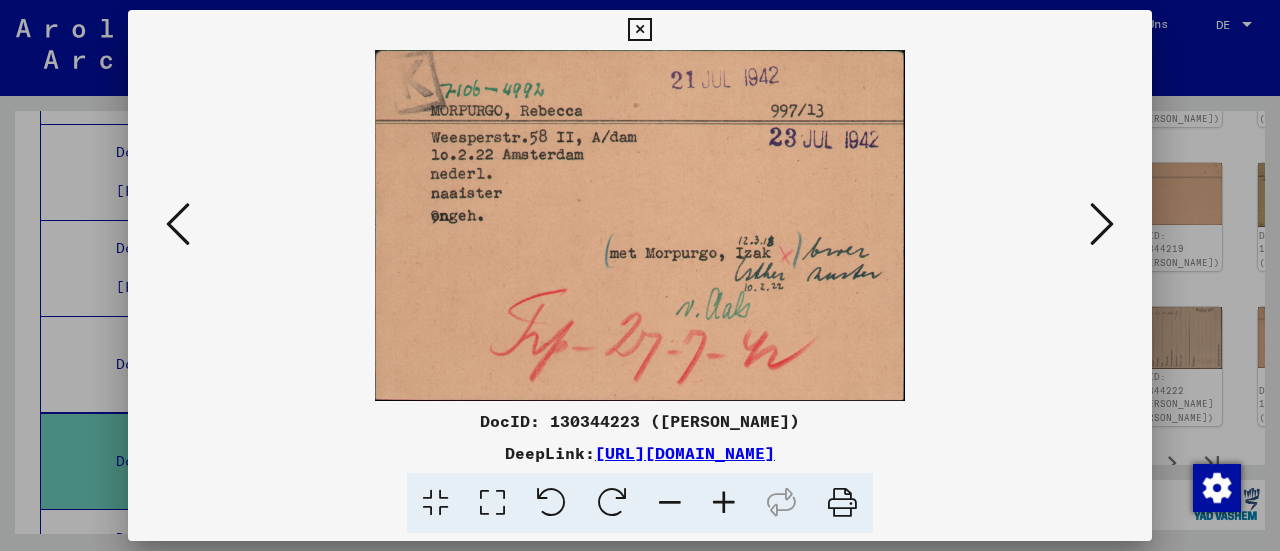 click at bounding box center [1102, 224] 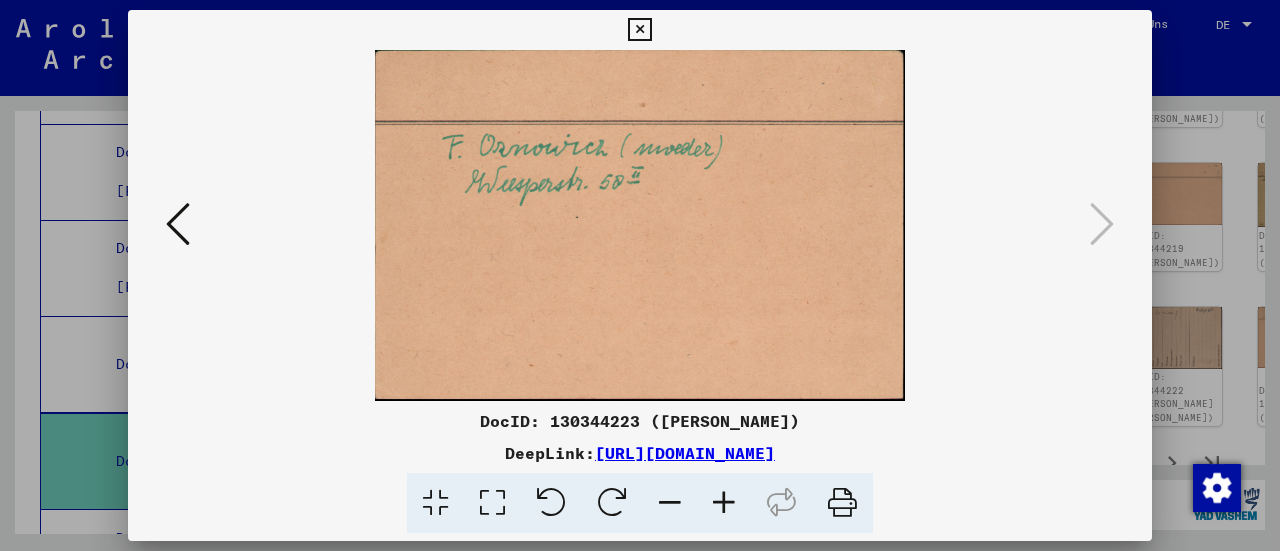click at bounding box center [639, 30] 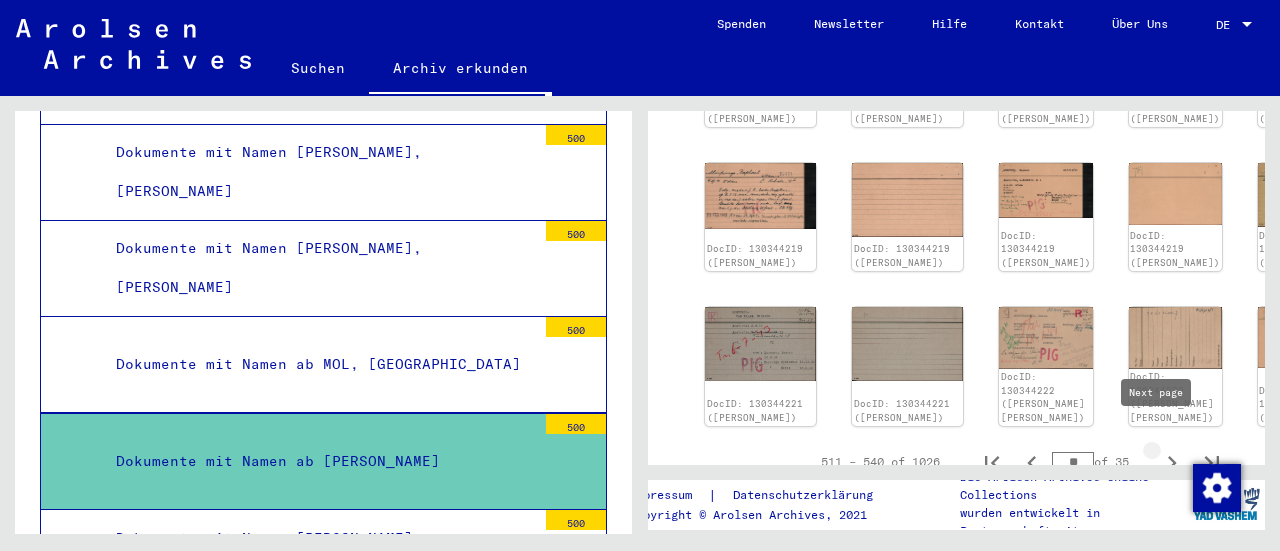 click 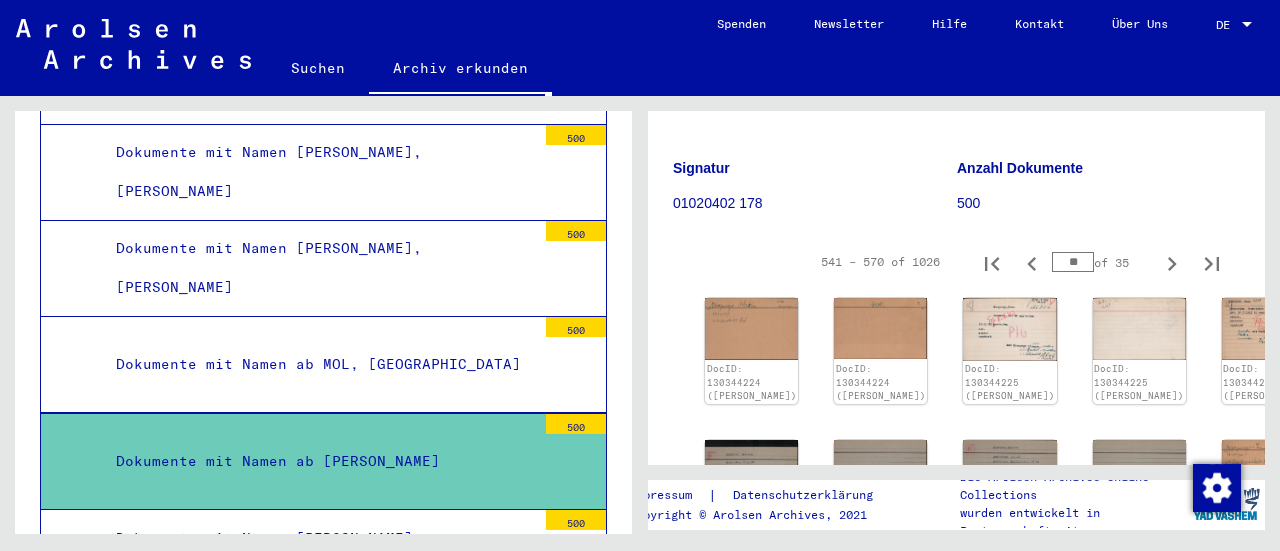 scroll, scrollTop: 264, scrollLeft: 0, axis: vertical 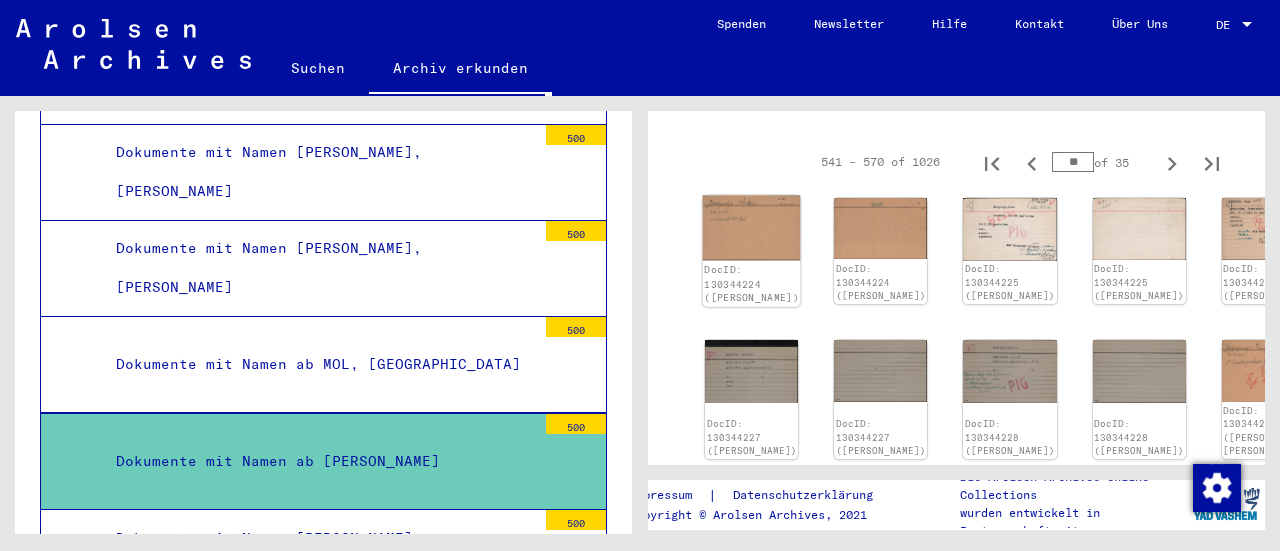 click 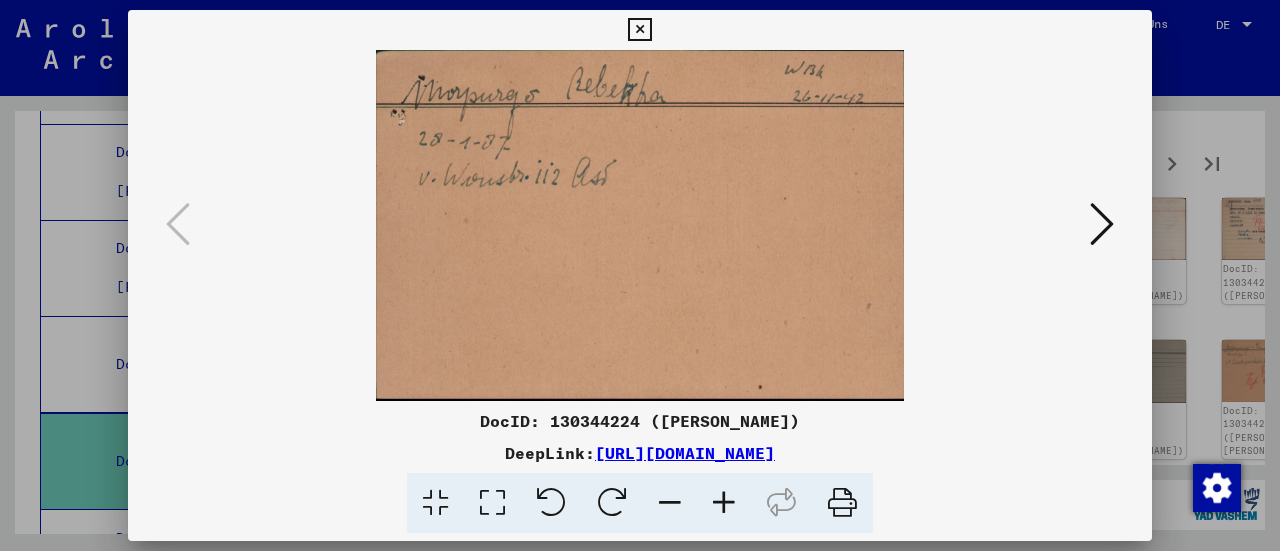 click at bounding box center [1102, 224] 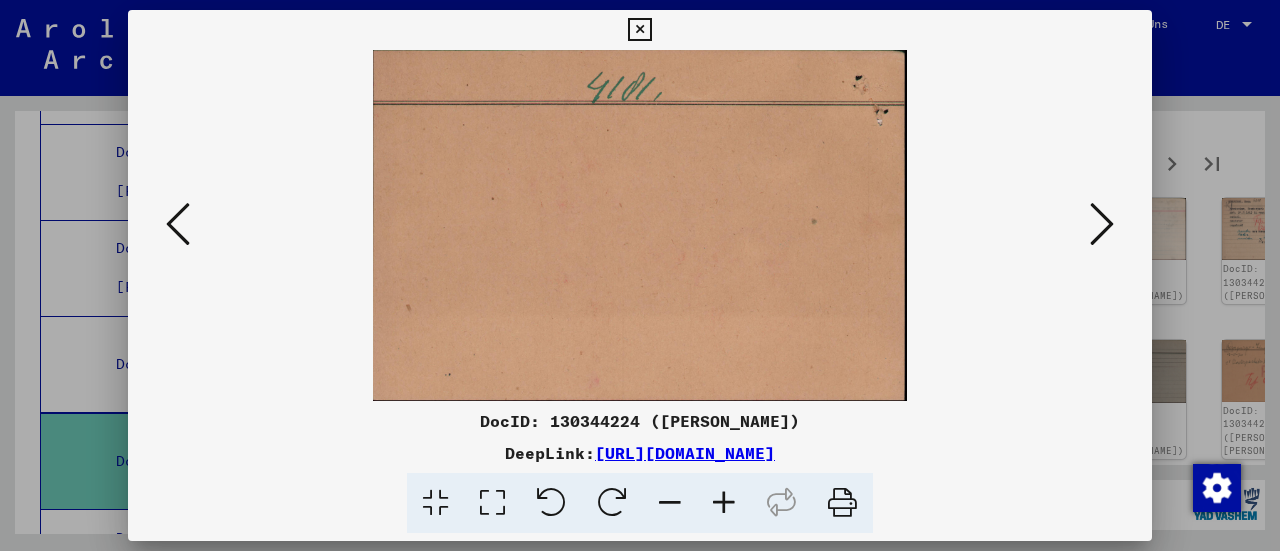 click at bounding box center (1102, 224) 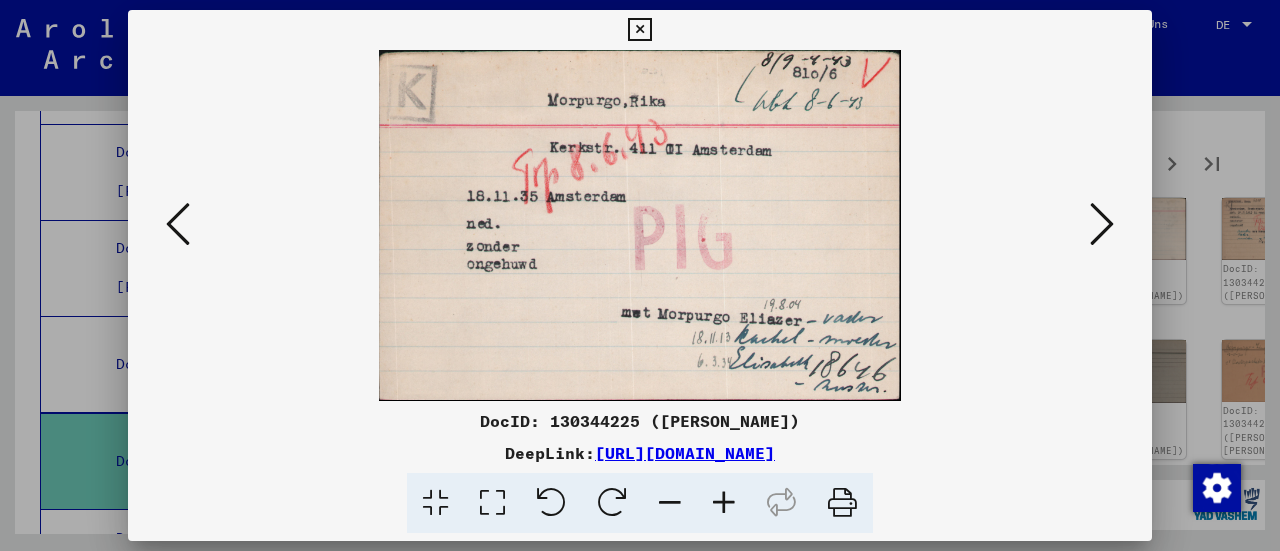 click at bounding box center (1102, 224) 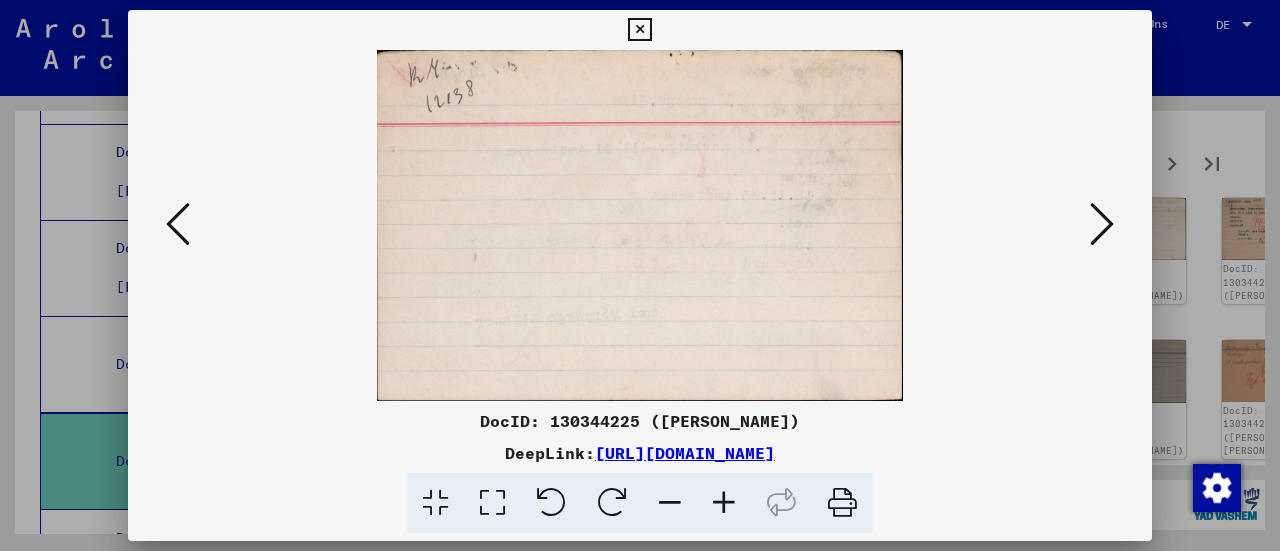 click at bounding box center (1102, 224) 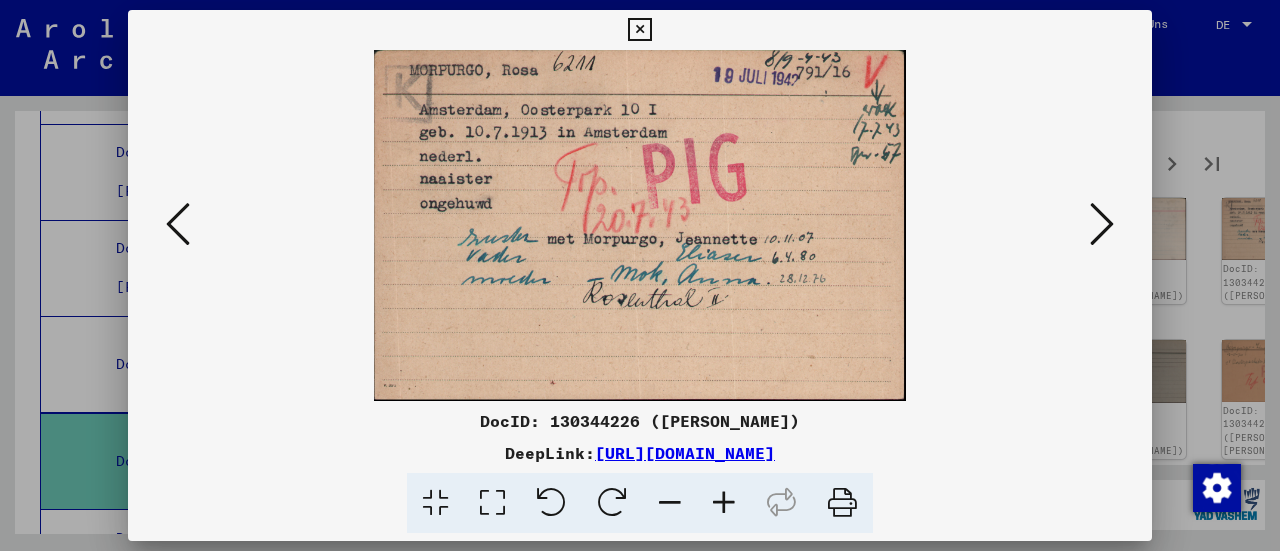click at bounding box center [1102, 224] 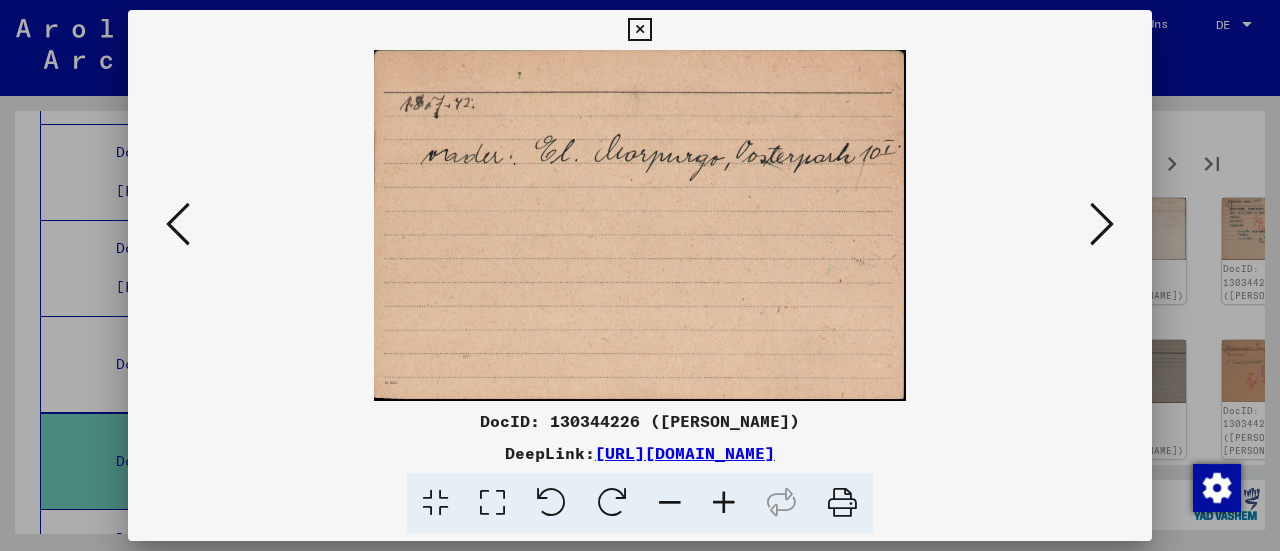 click at bounding box center [1102, 224] 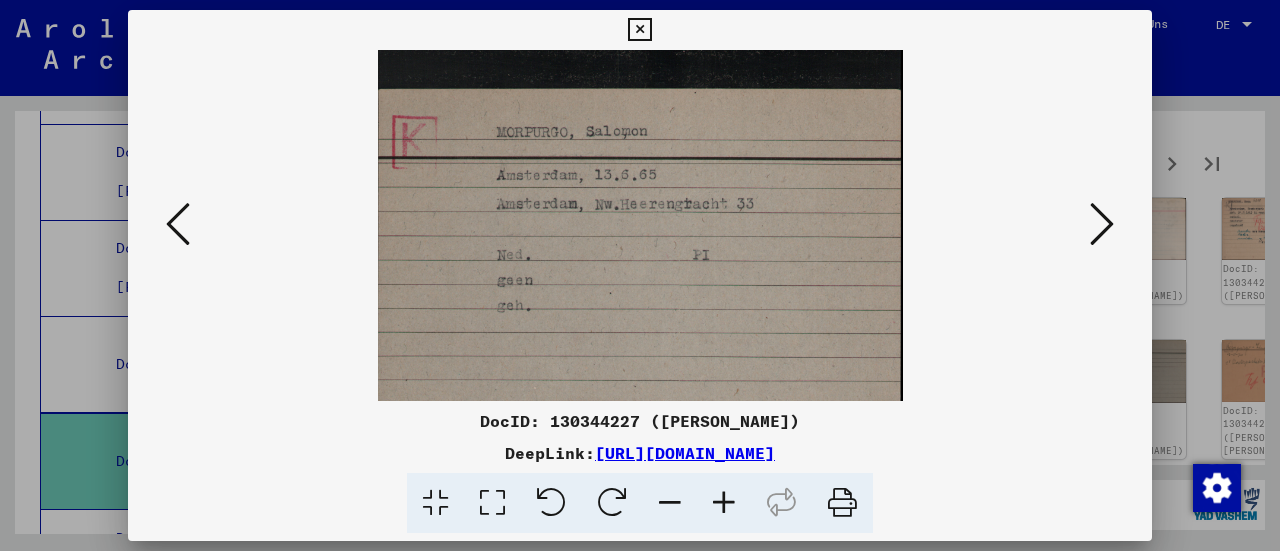 click at bounding box center (1102, 224) 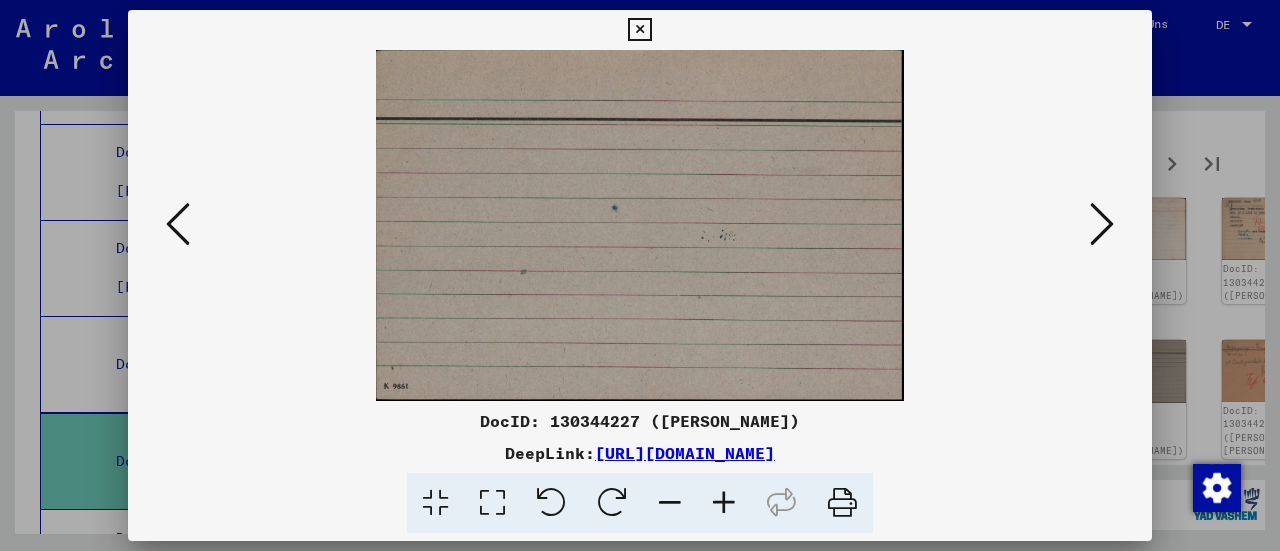 click at bounding box center (1102, 224) 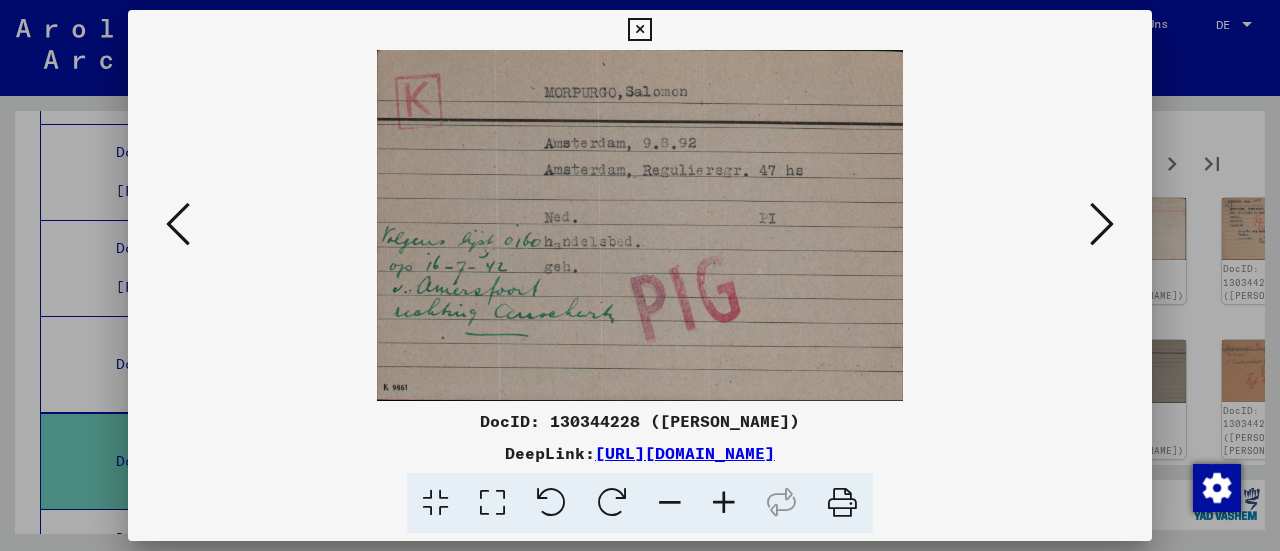 click at bounding box center [1102, 224] 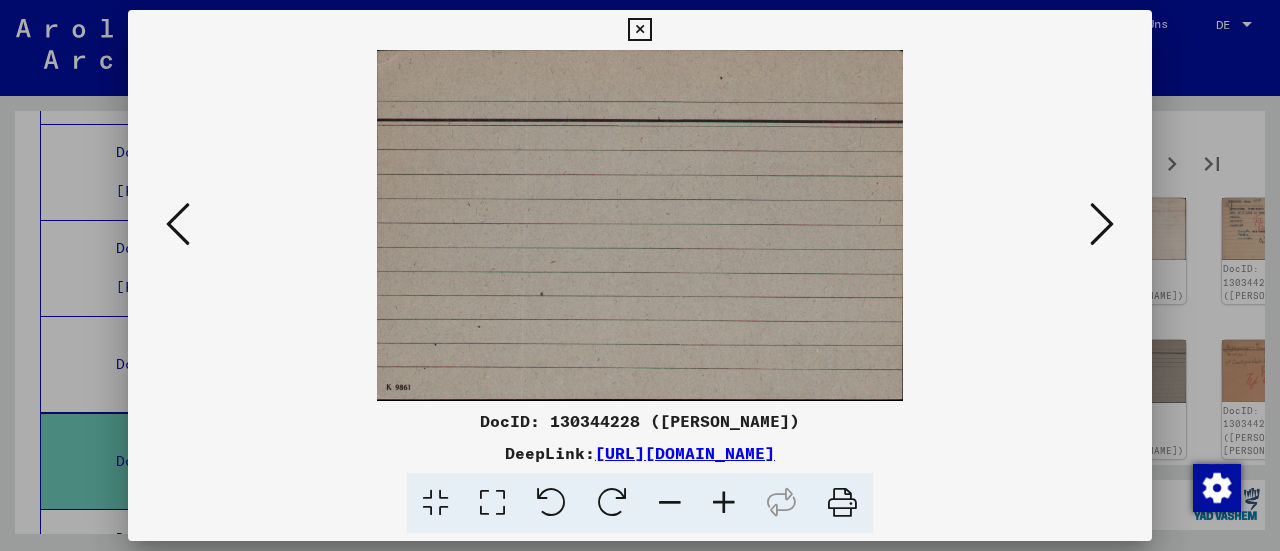 click at bounding box center (1102, 224) 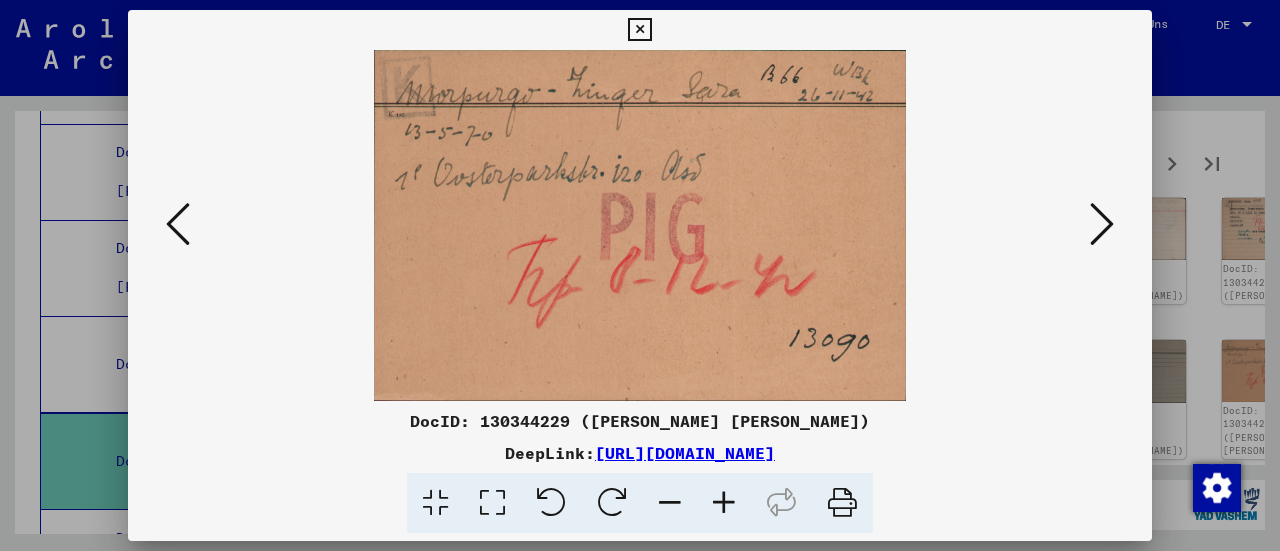 click at bounding box center [1102, 224] 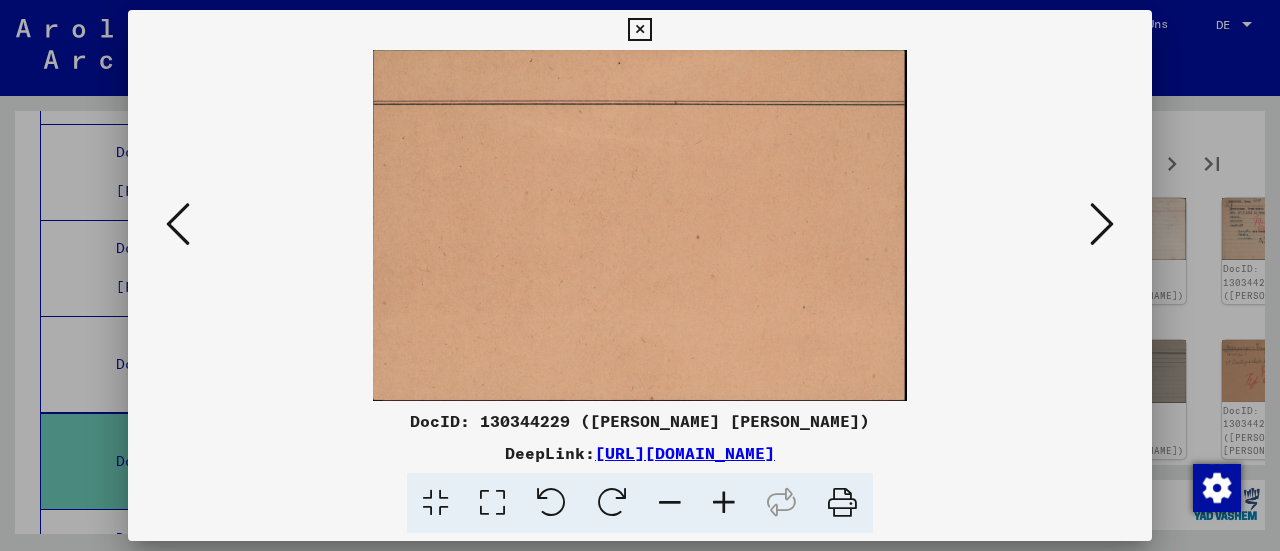 click at bounding box center (1102, 224) 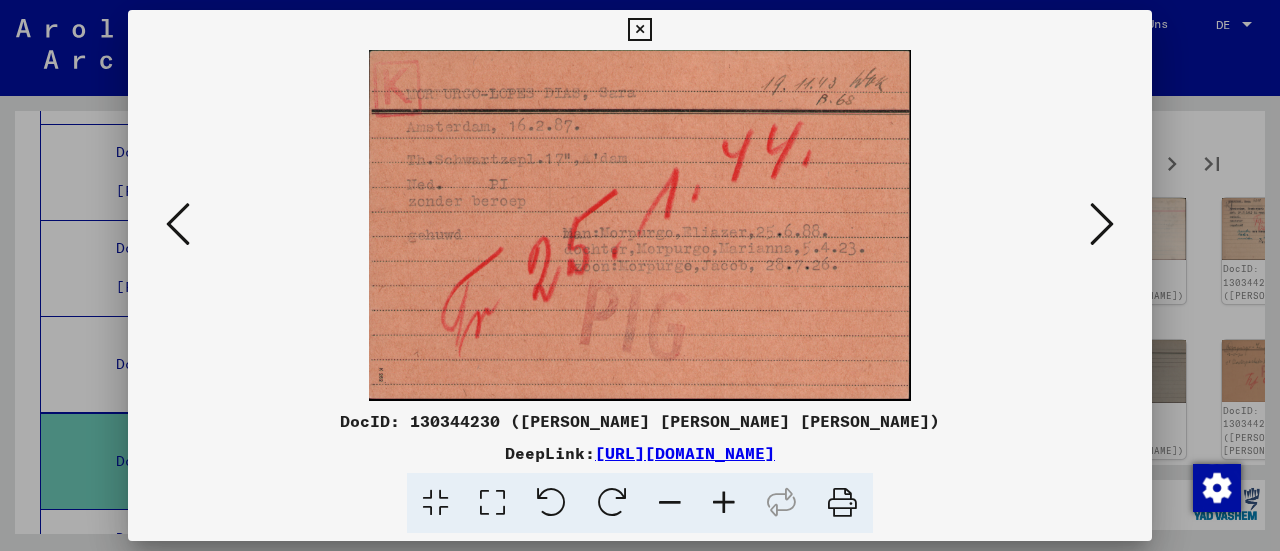 click at bounding box center (1102, 224) 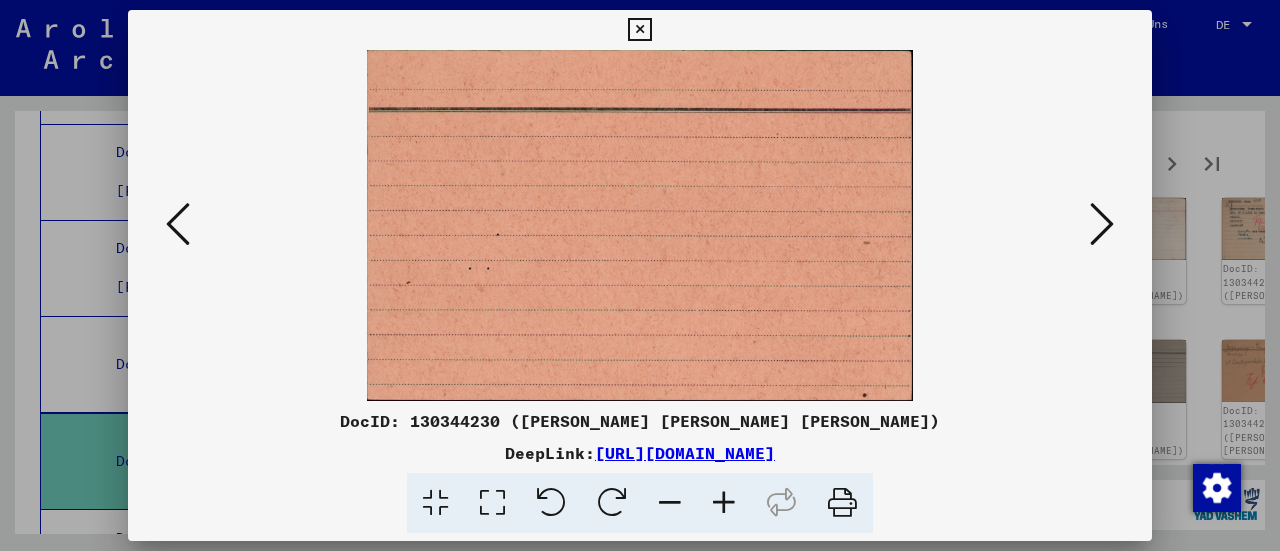 click at bounding box center [1102, 224] 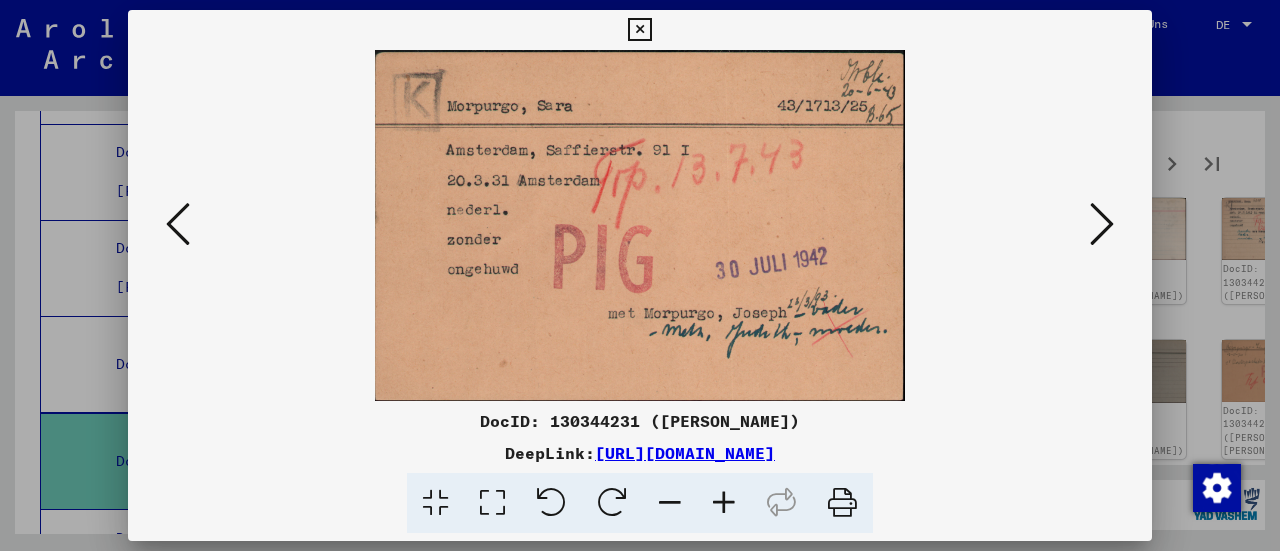 click at bounding box center (1102, 224) 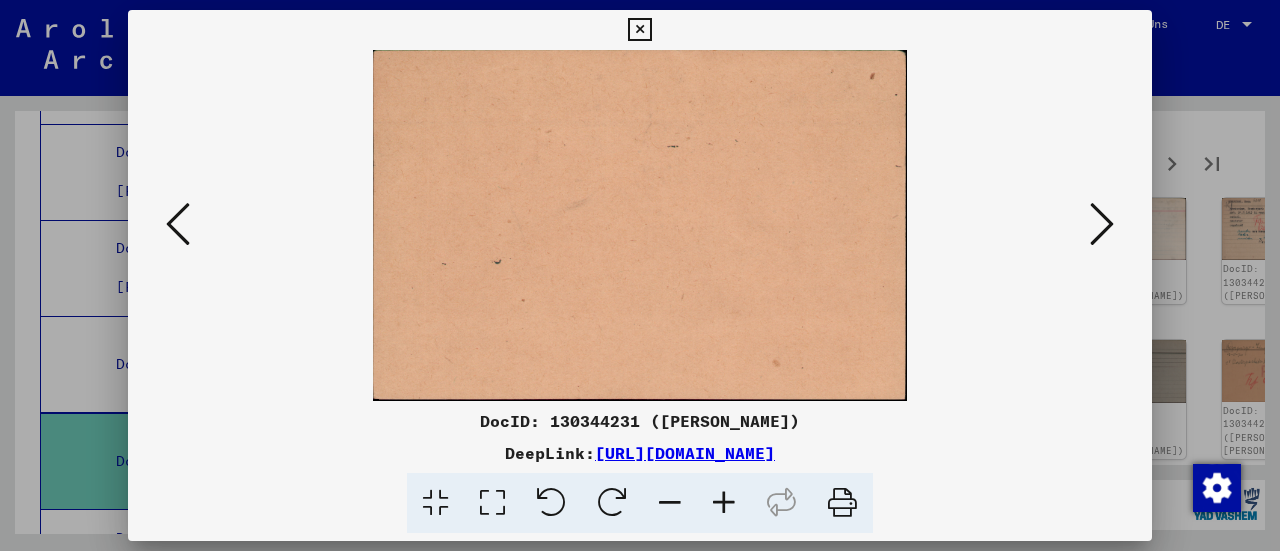 click at bounding box center [1102, 224] 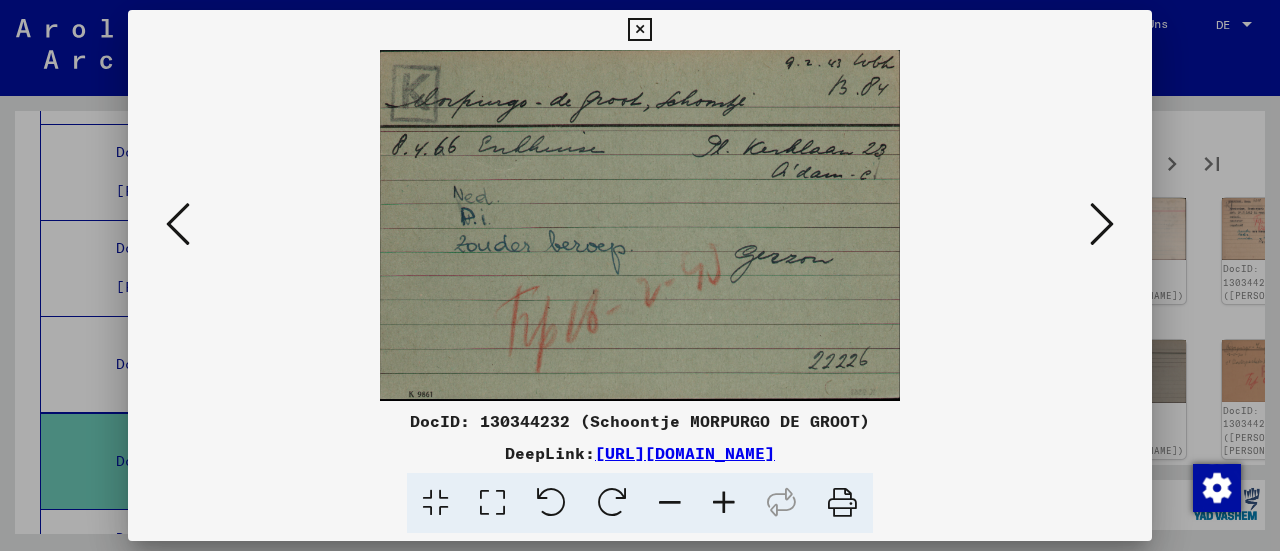 click at bounding box center [1102, 224] 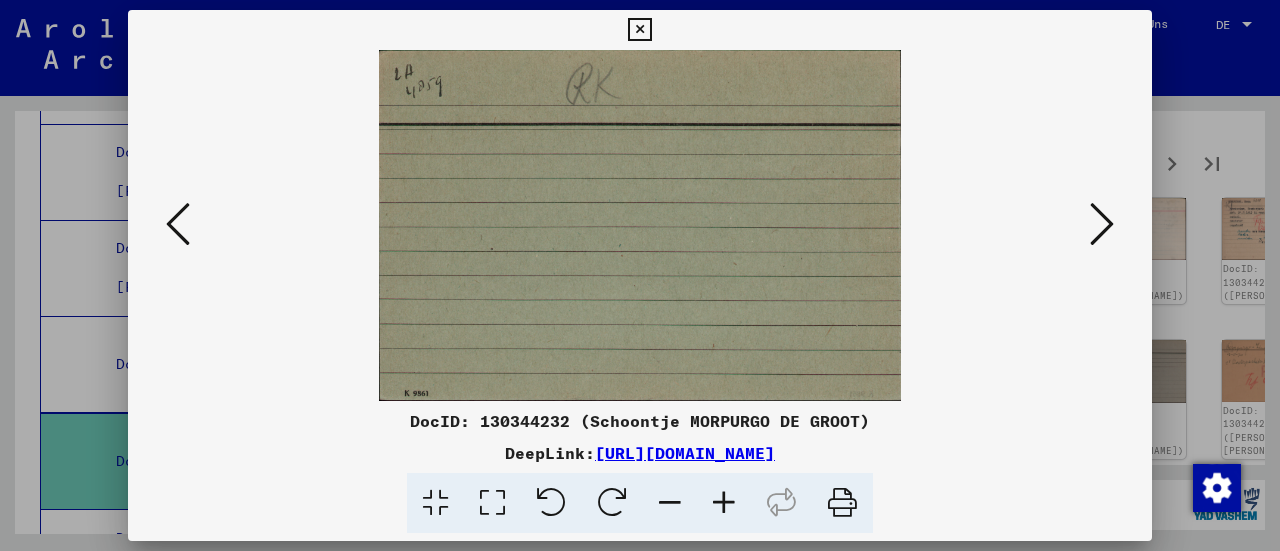 click at bounding box center [1102, 224] 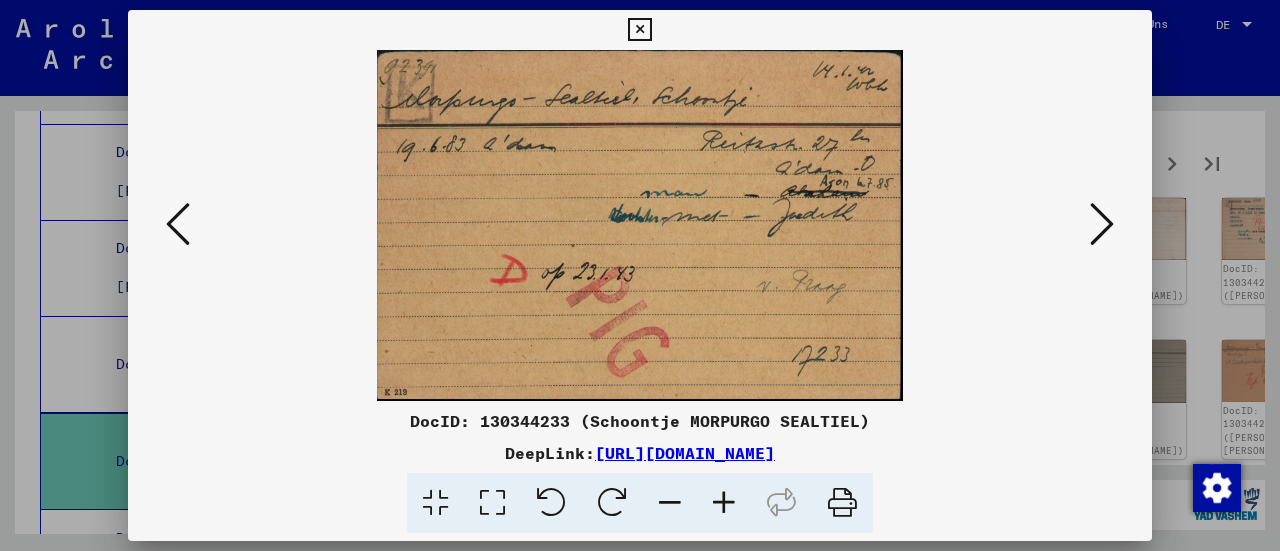 click at bounding box center (1102, 224) 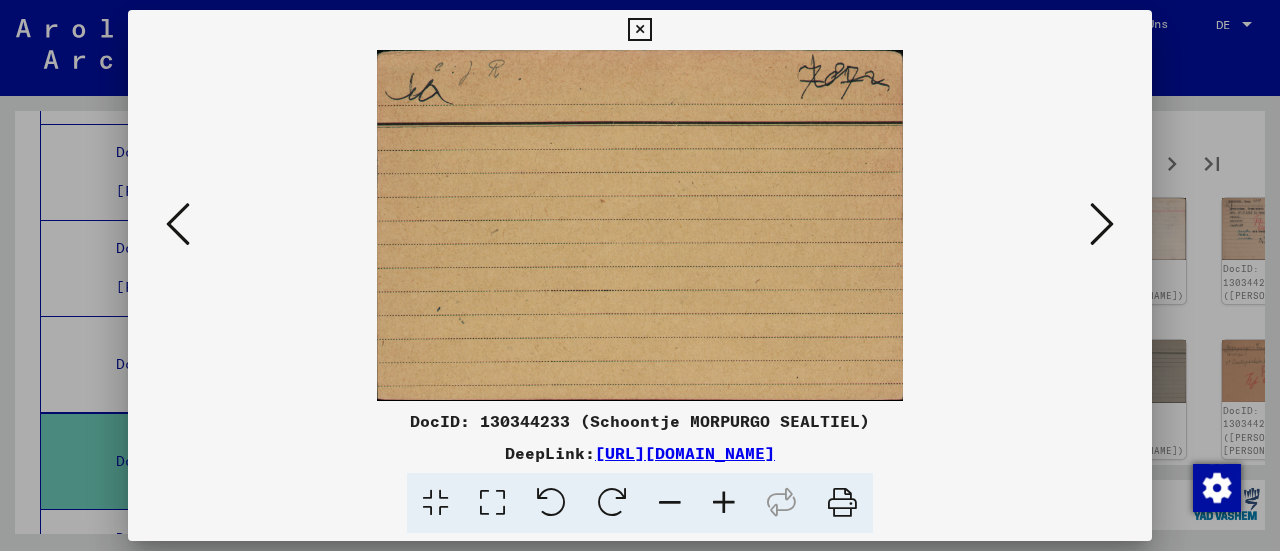click at bounding box center (1102, 224) 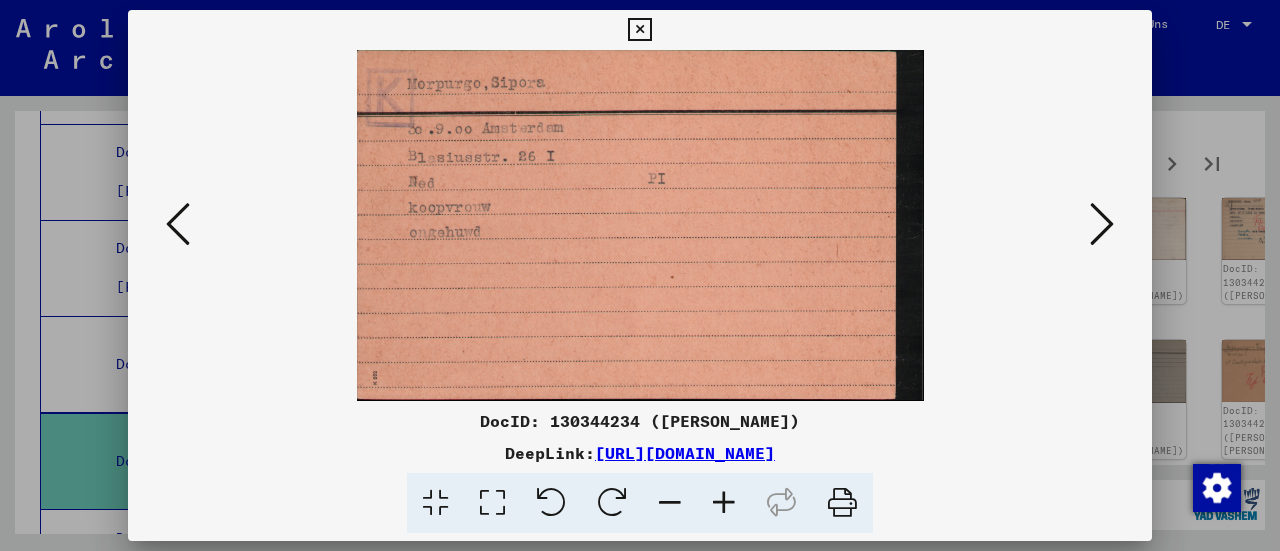 click at bounding box center [1102, 224] 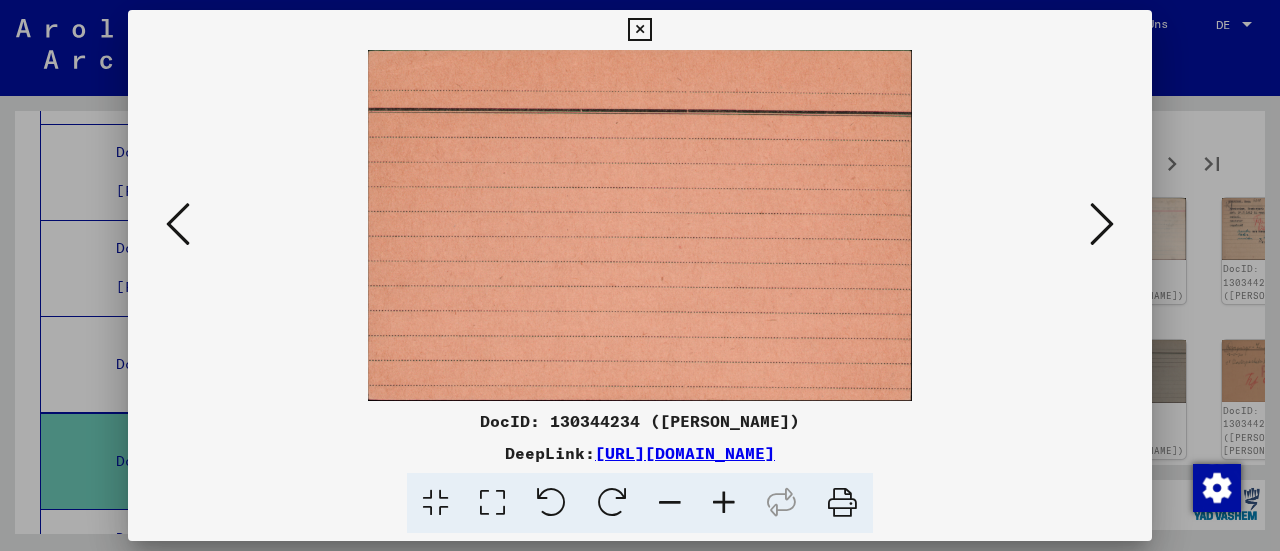 click at bounding box center (1102, 224) 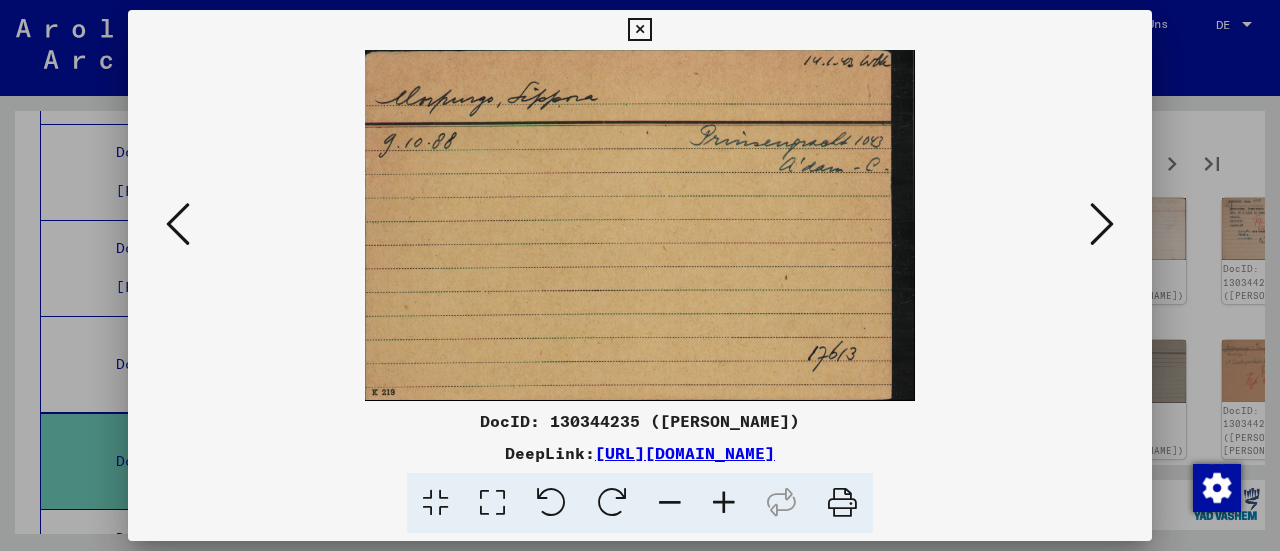 click at bounding box center [639, 30] 